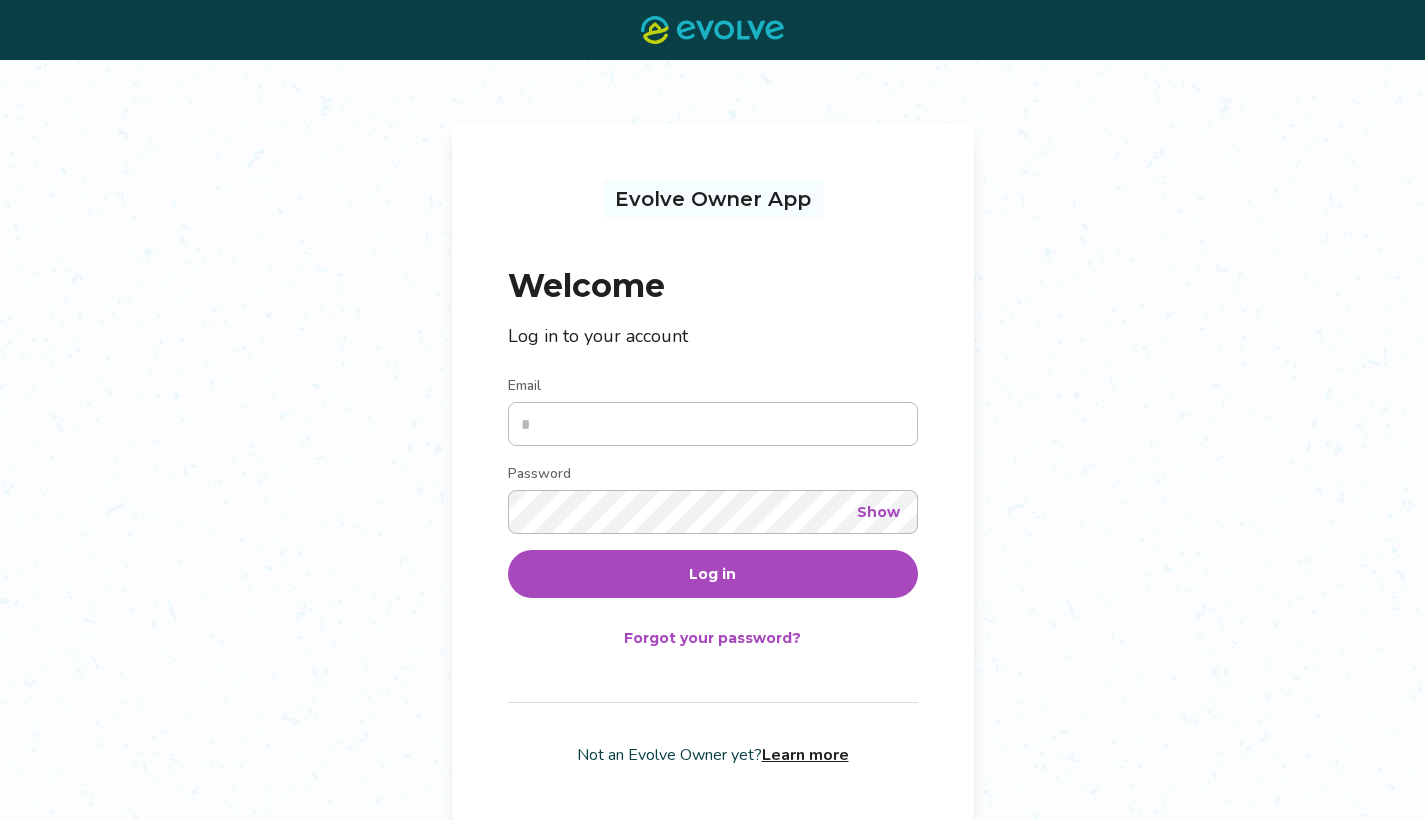 scroll, scrollTop: 0, scrollLeft: 0, axis: both 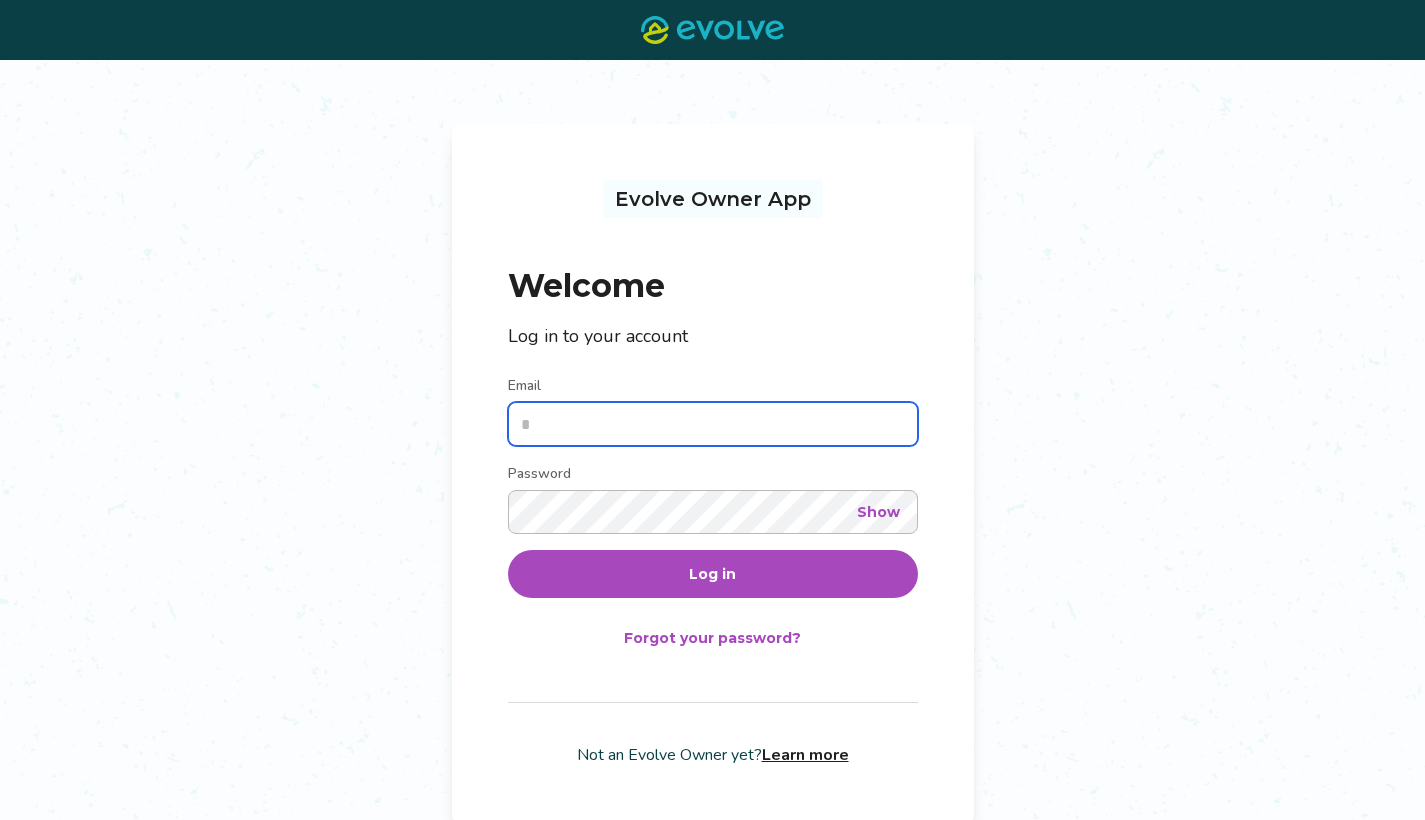 type on "**********" 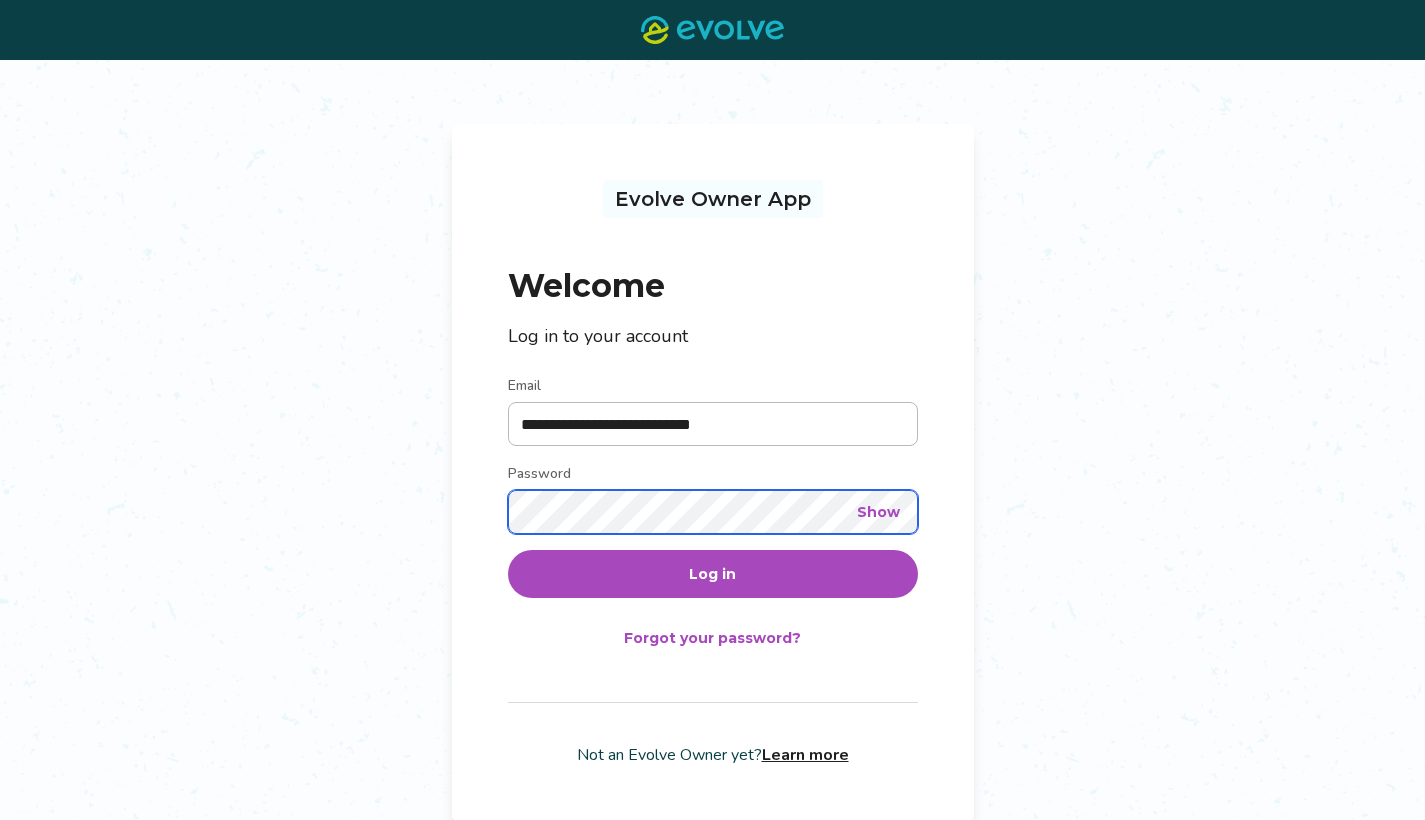 click on "Log in" at bounding box center (713, 574) 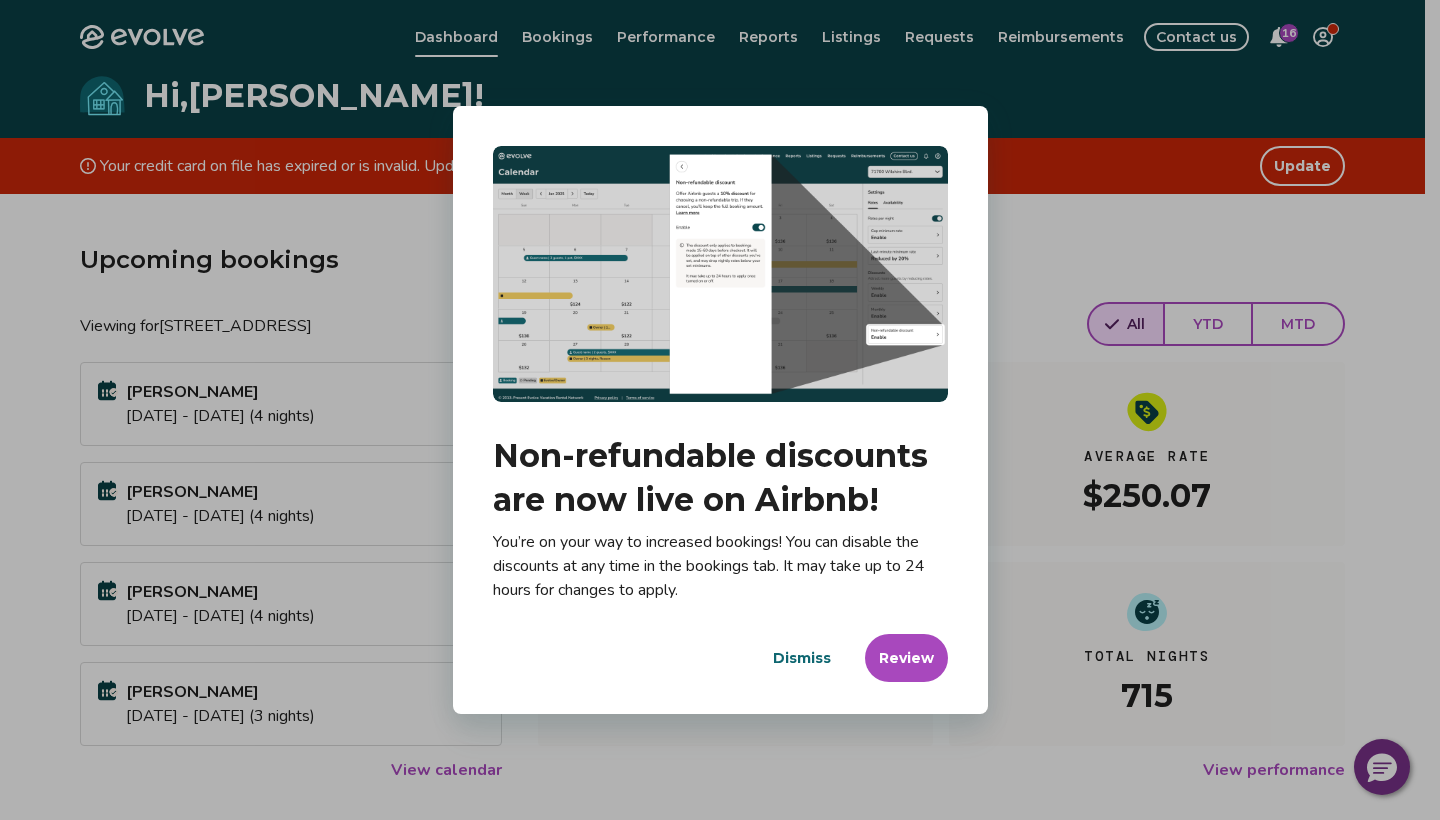 click on "Dismiss" at bounding box center [802, 658] 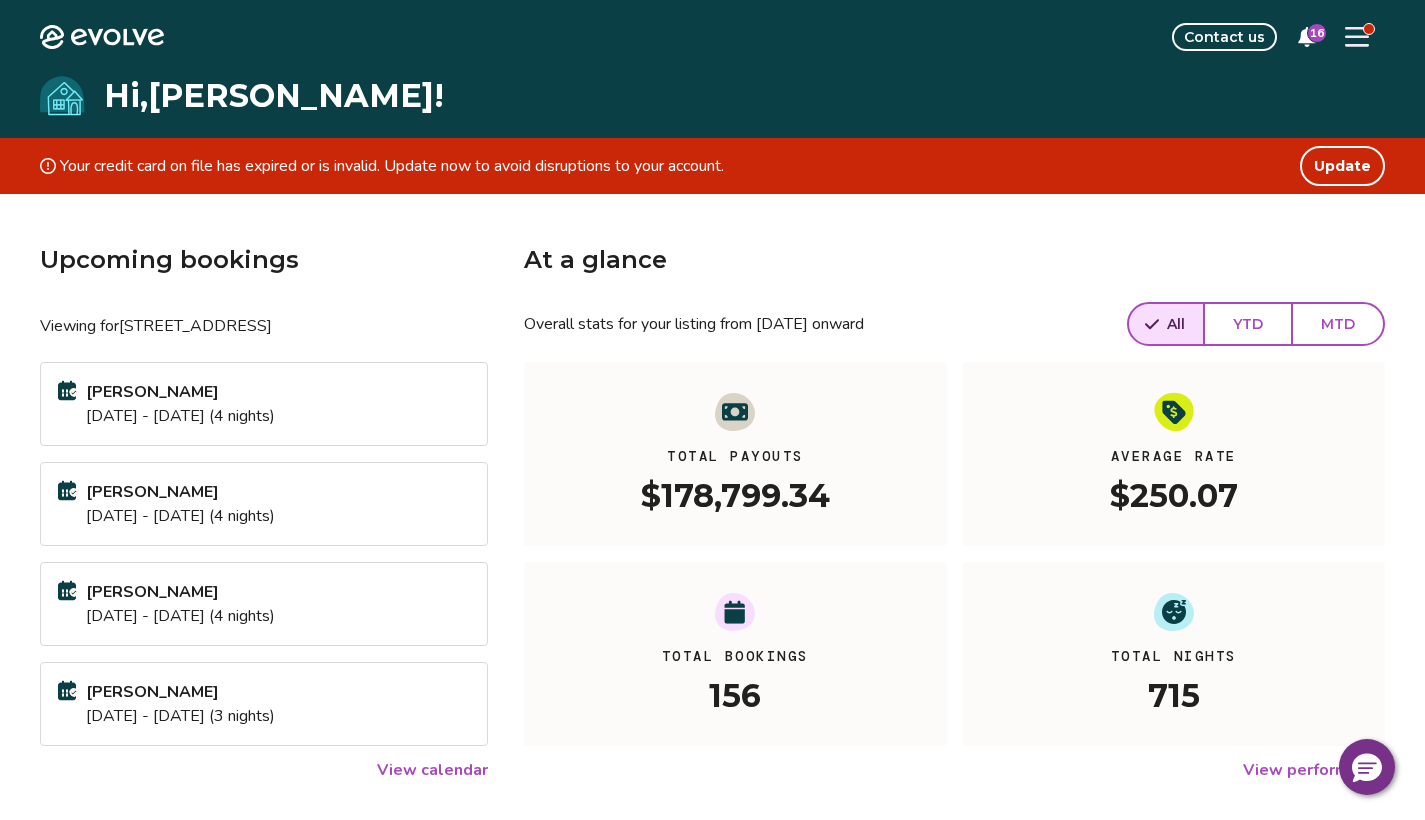 click on "At a glance" at bounding box center (954, 260) 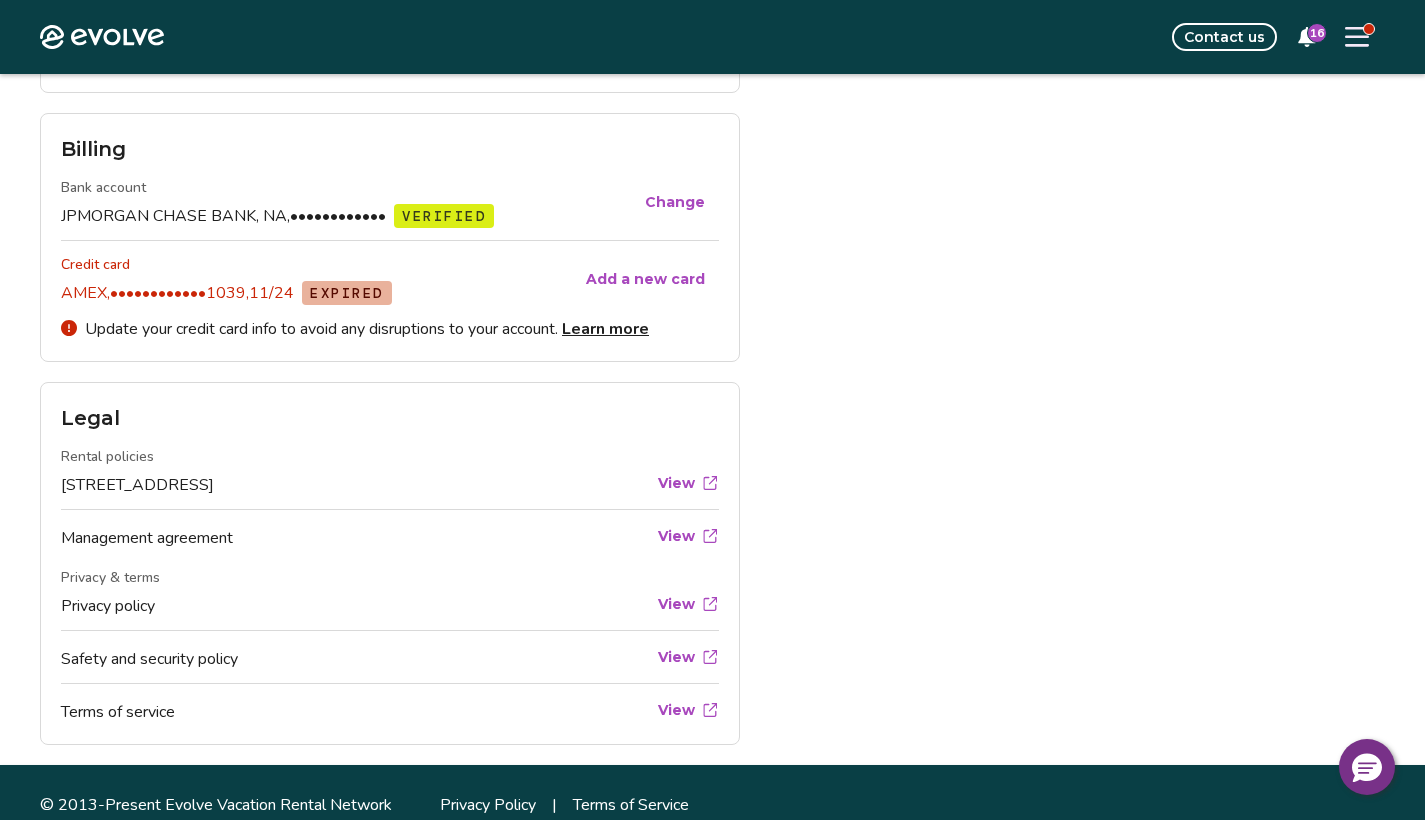 click on "Add a new card" at bounding box center [645, 279] 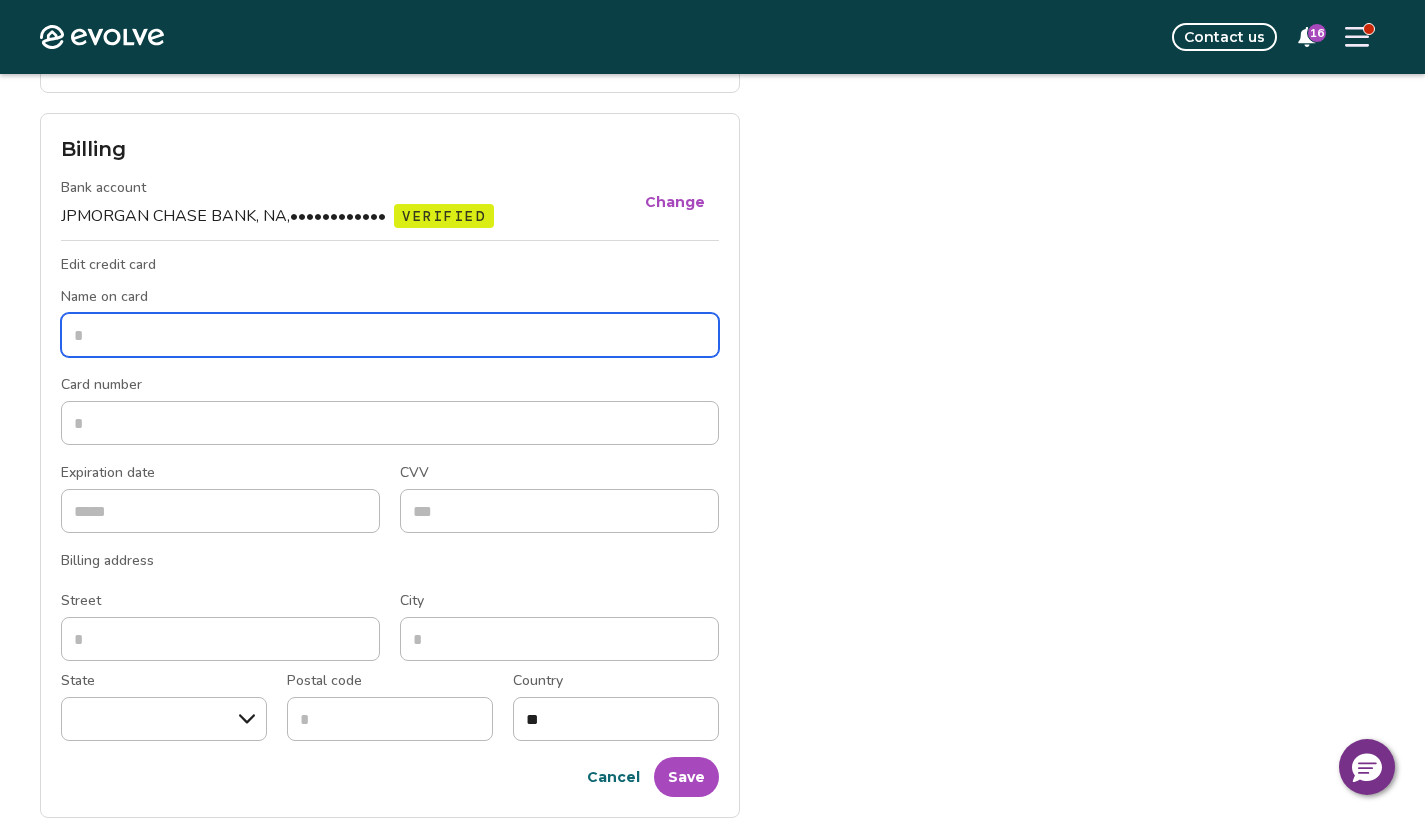 click on "Name on card" at bounding box center [390, 335] 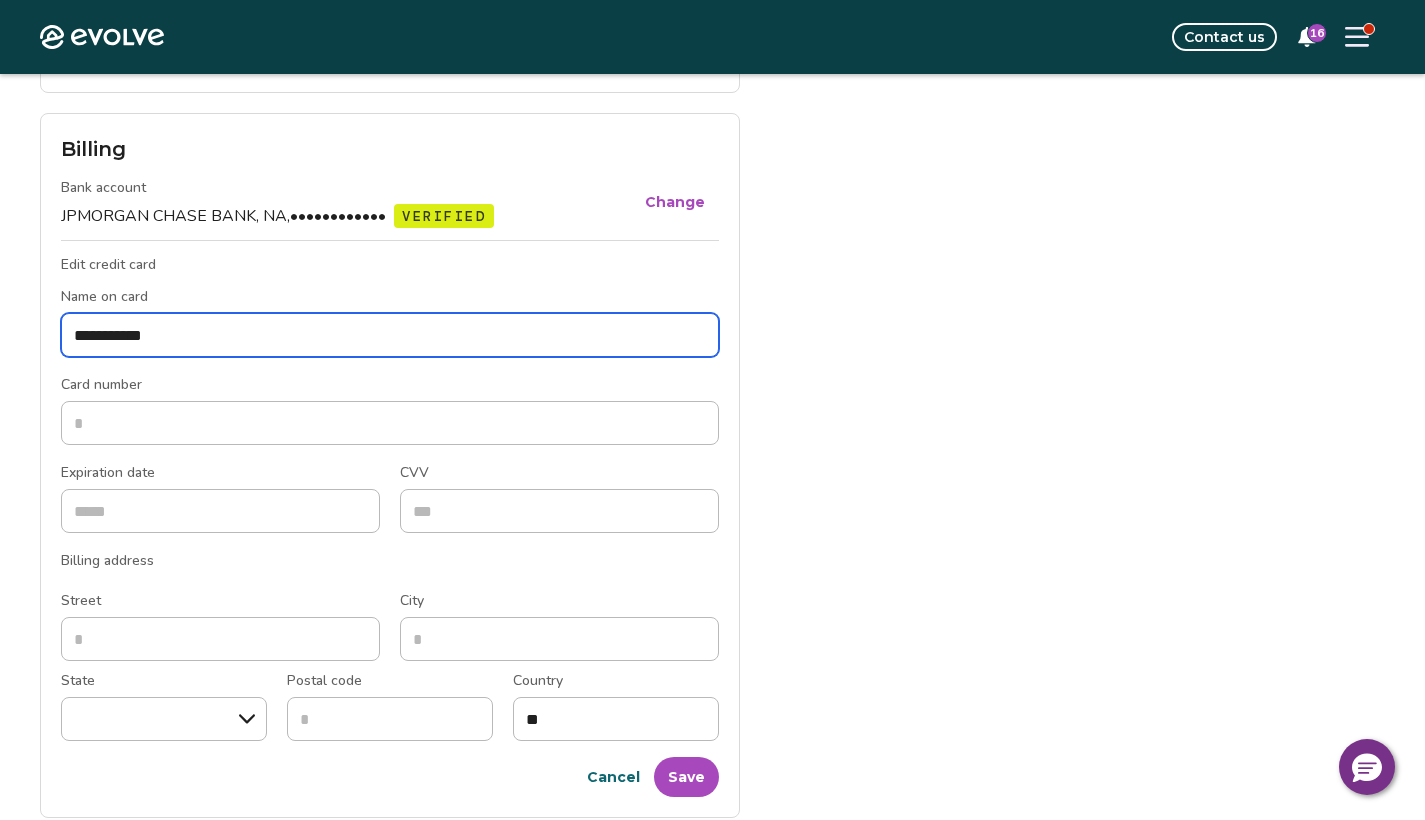 type on "**********" 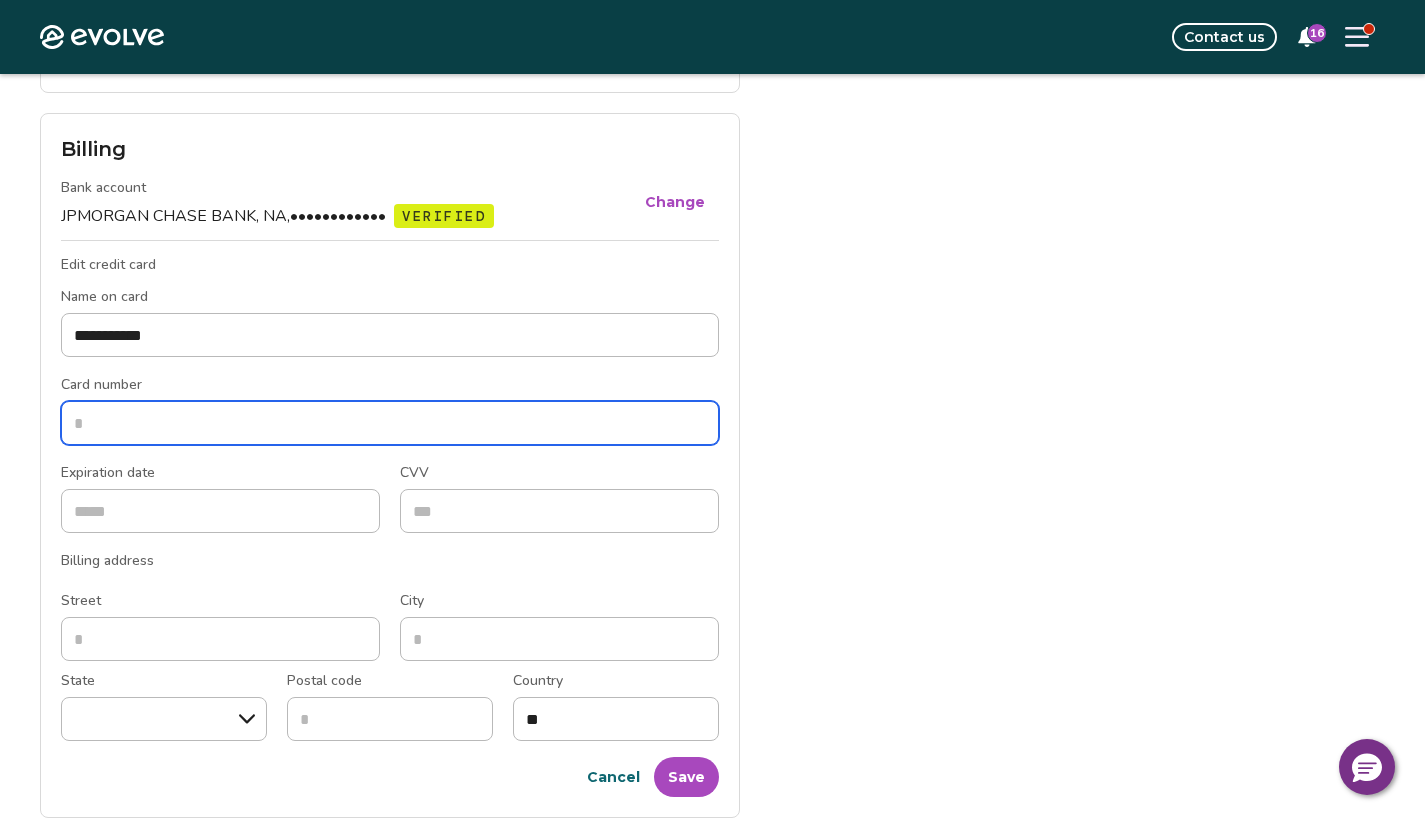 type on "**********" 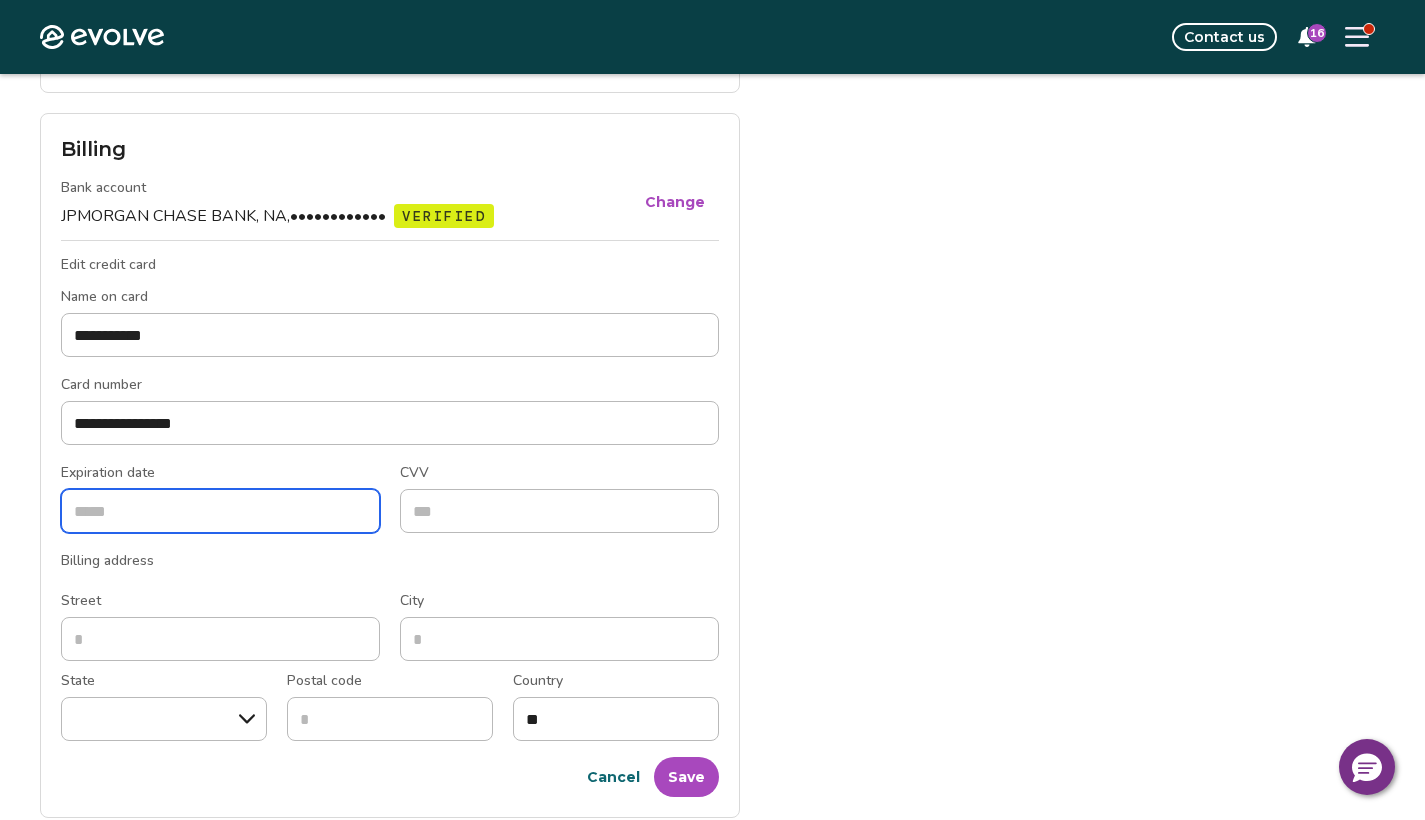 type on "*****" 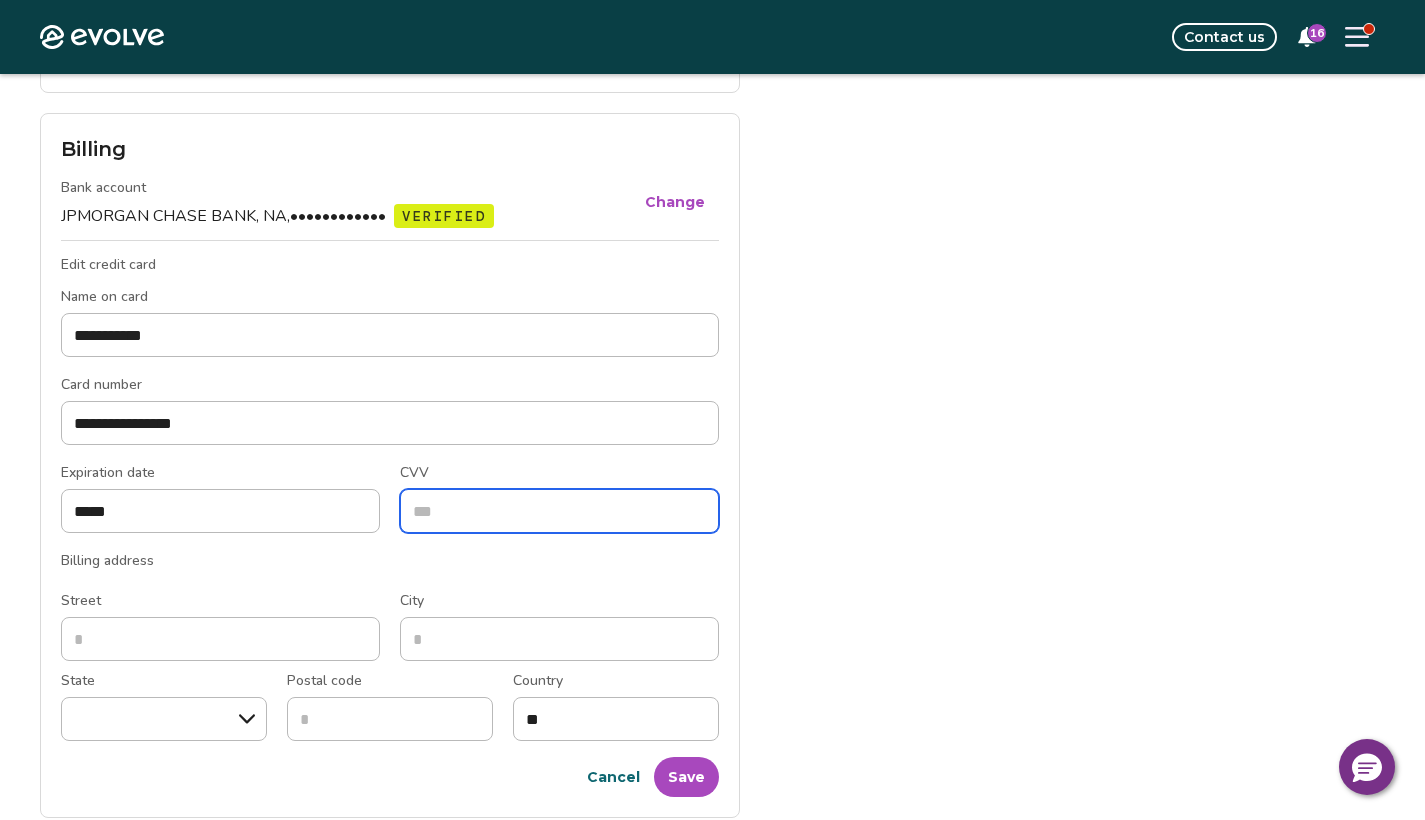 type on "***" 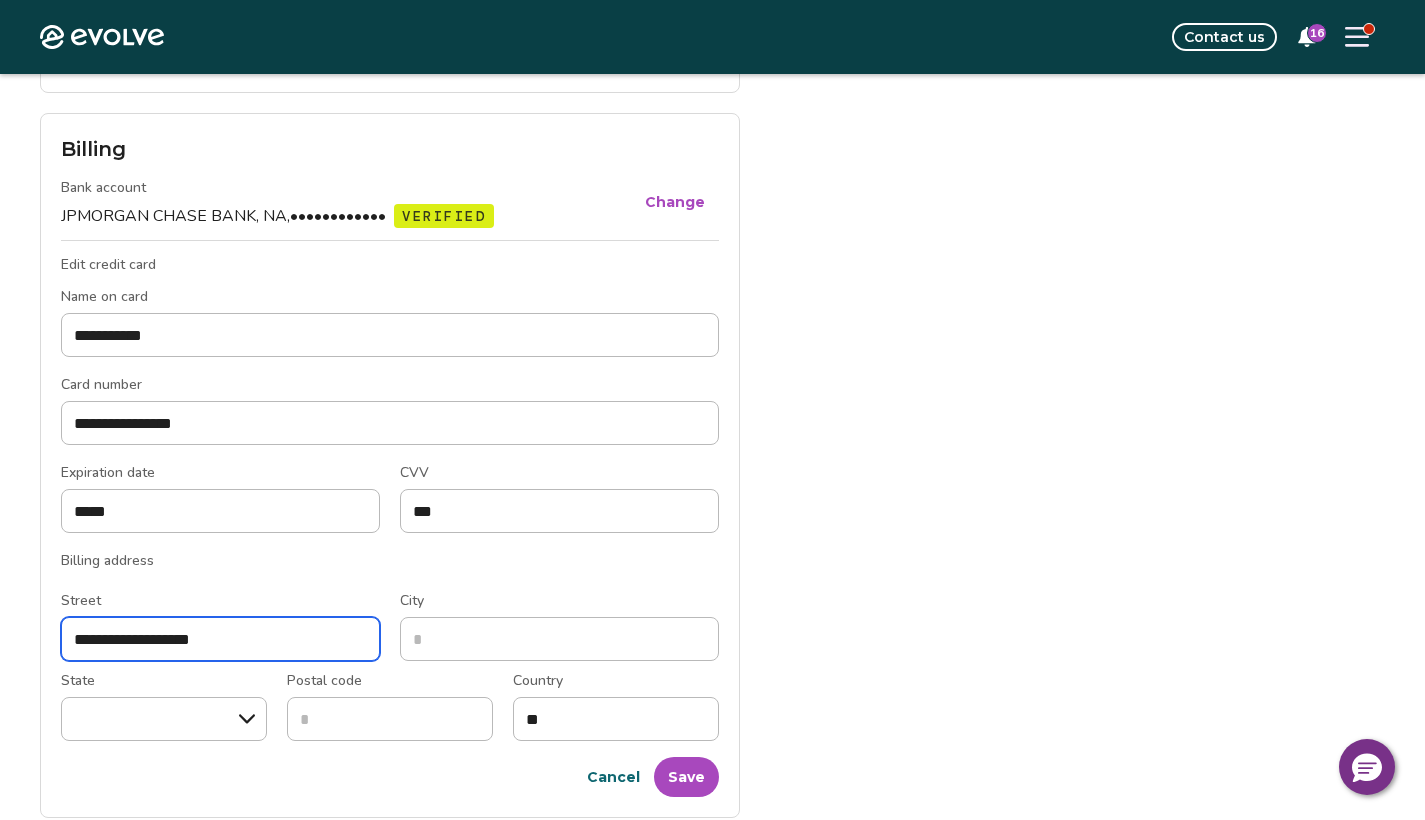 type on "**********" 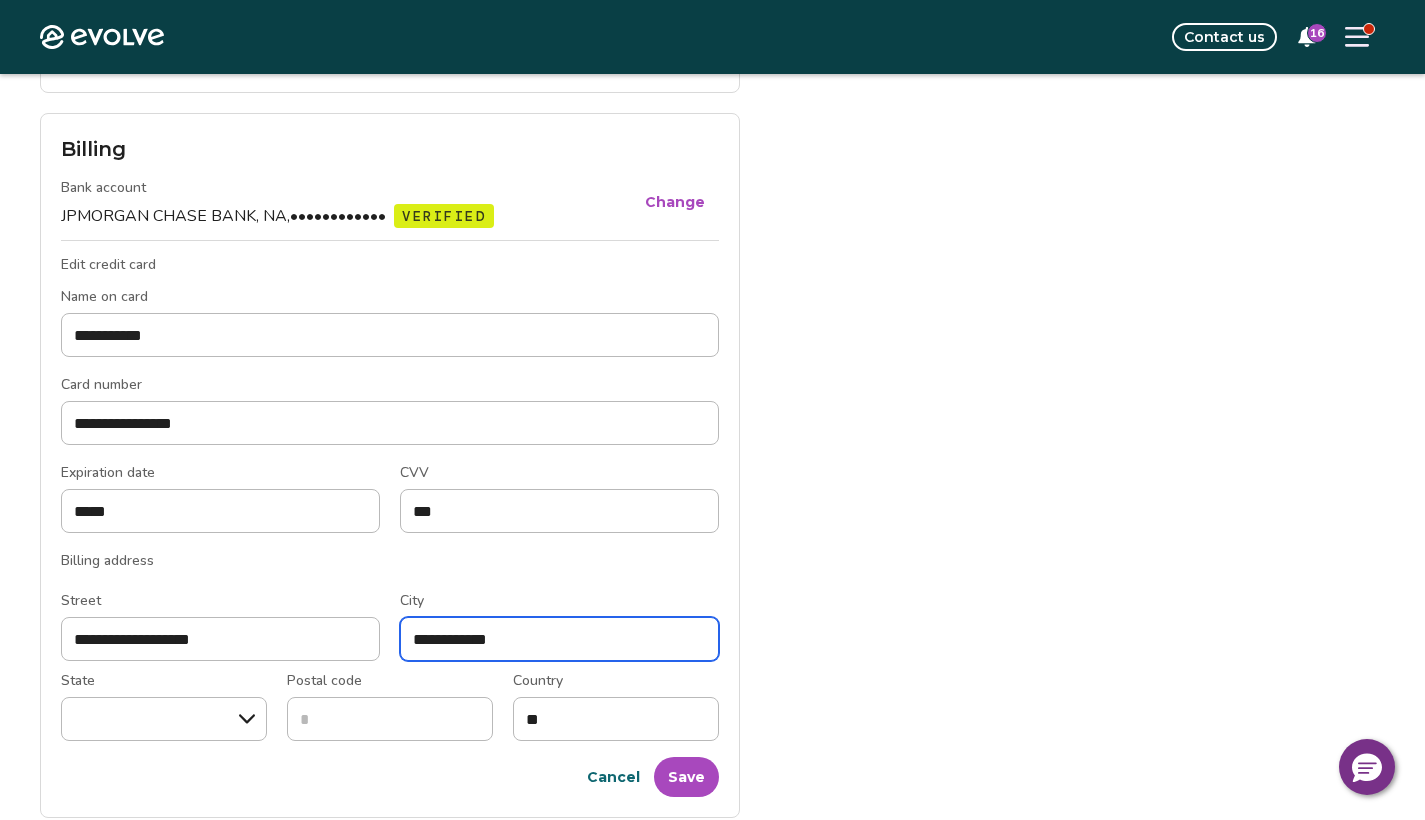 type on "**********" 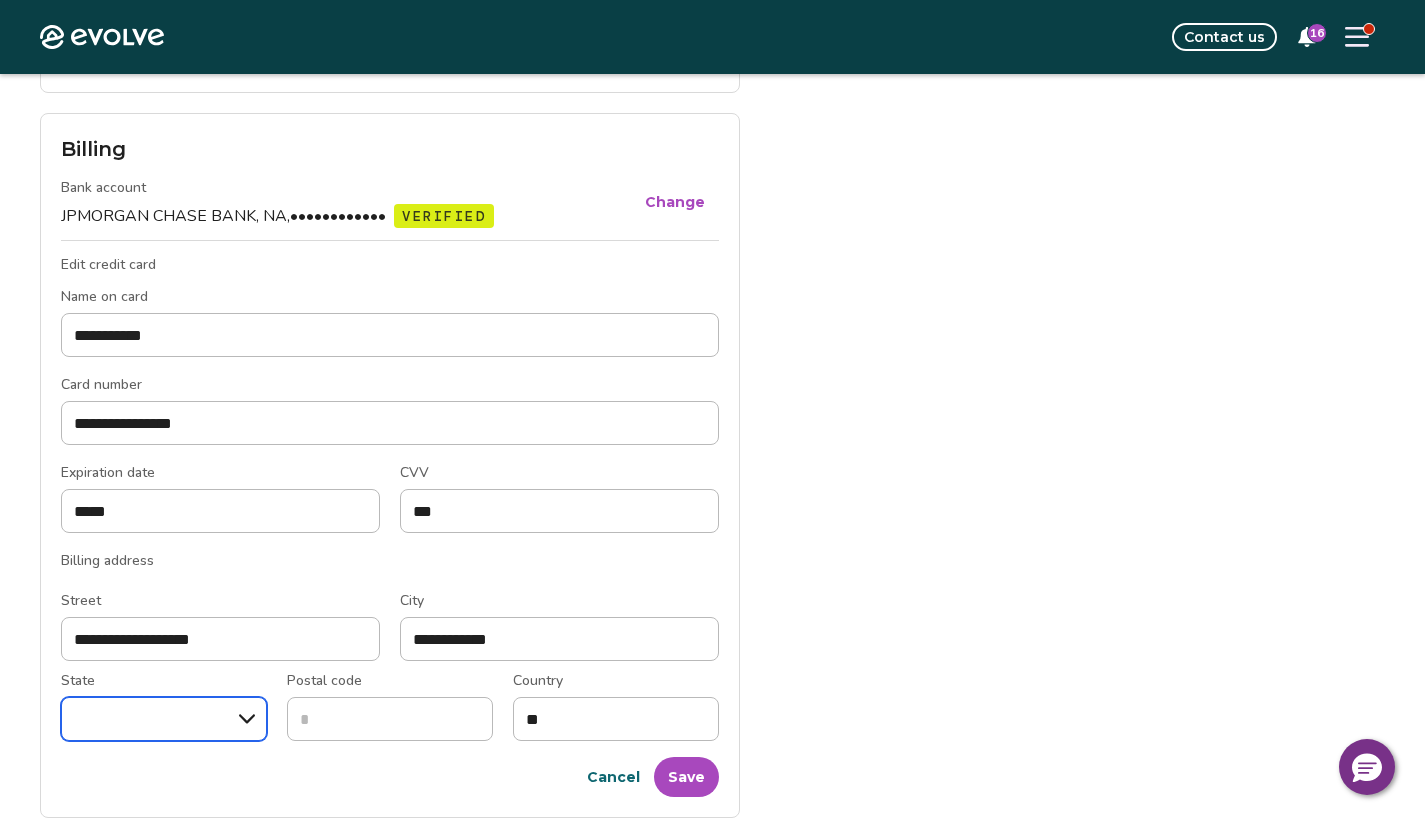 select on "**" 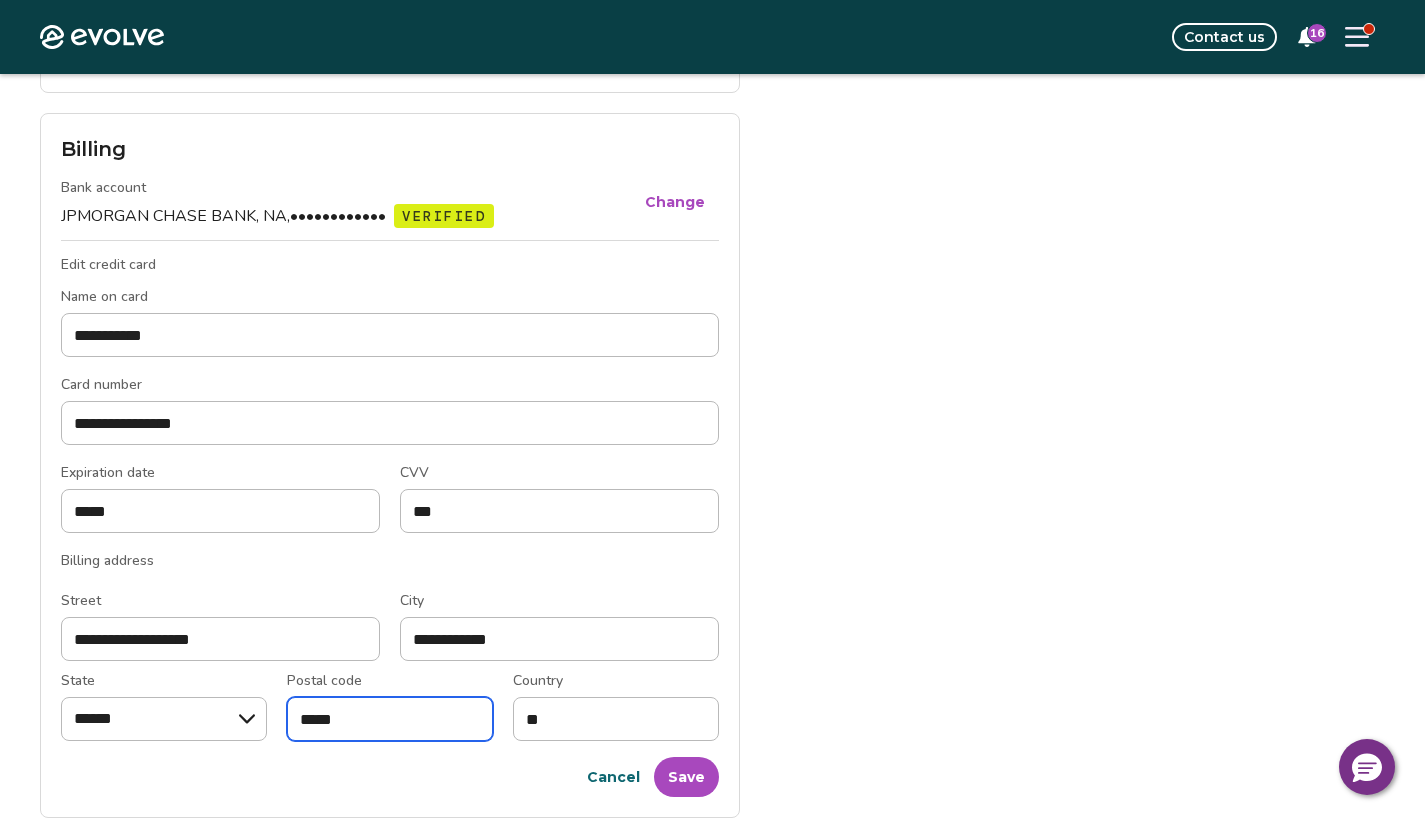type on "*****" 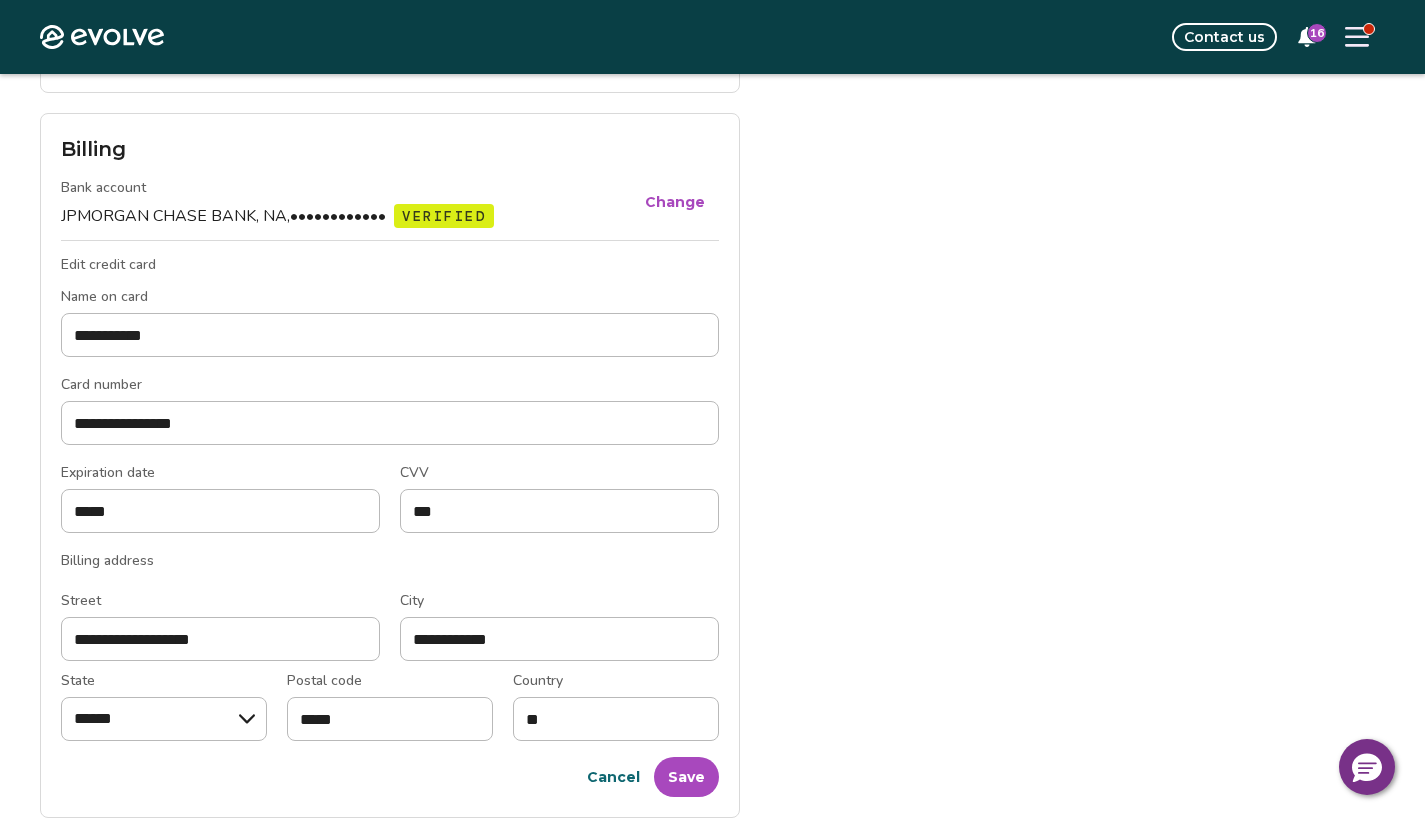 click on "Save" at bounding box center (686, 777) 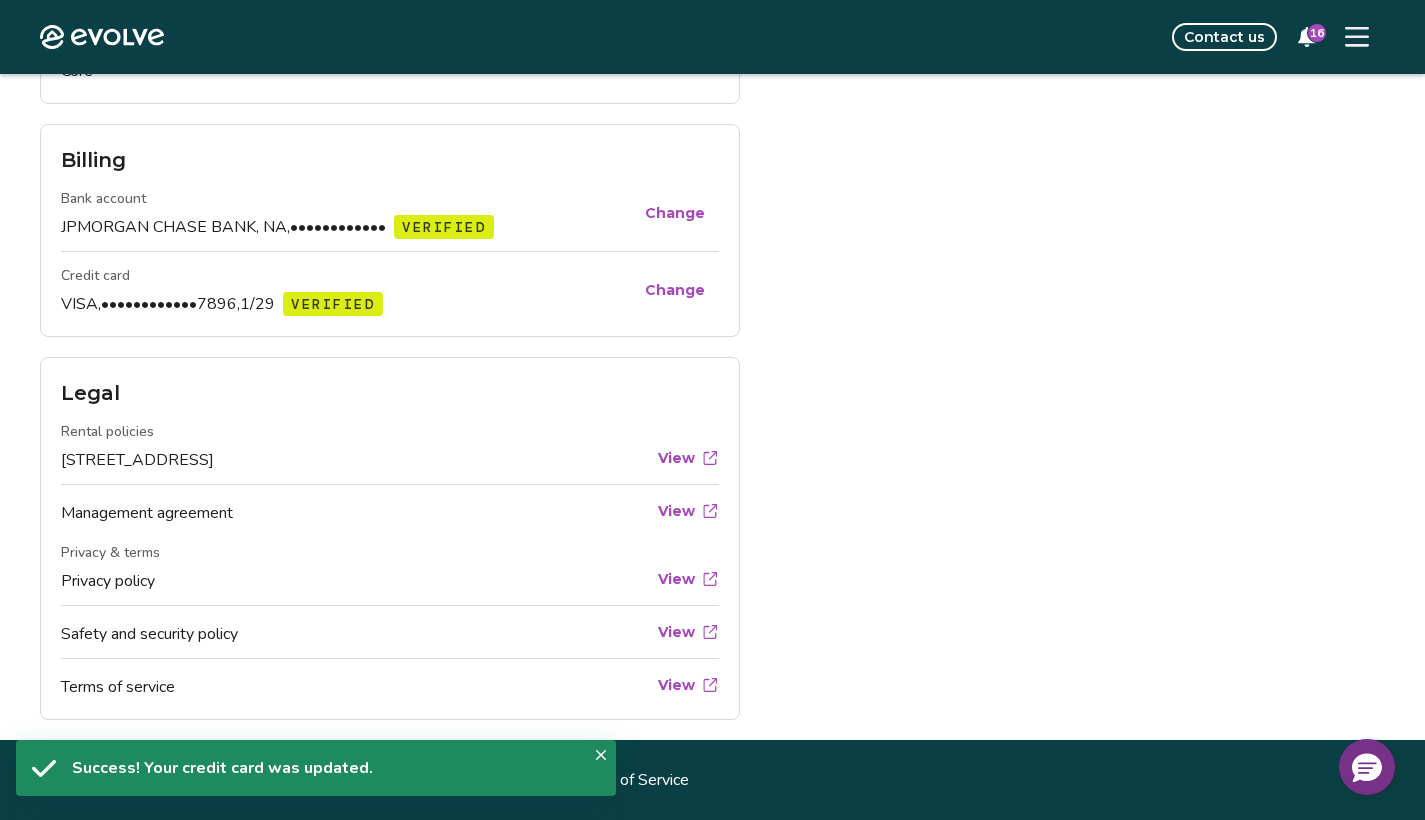 scroll, scrollTop: 0, scrollLeft: 0, axis: both 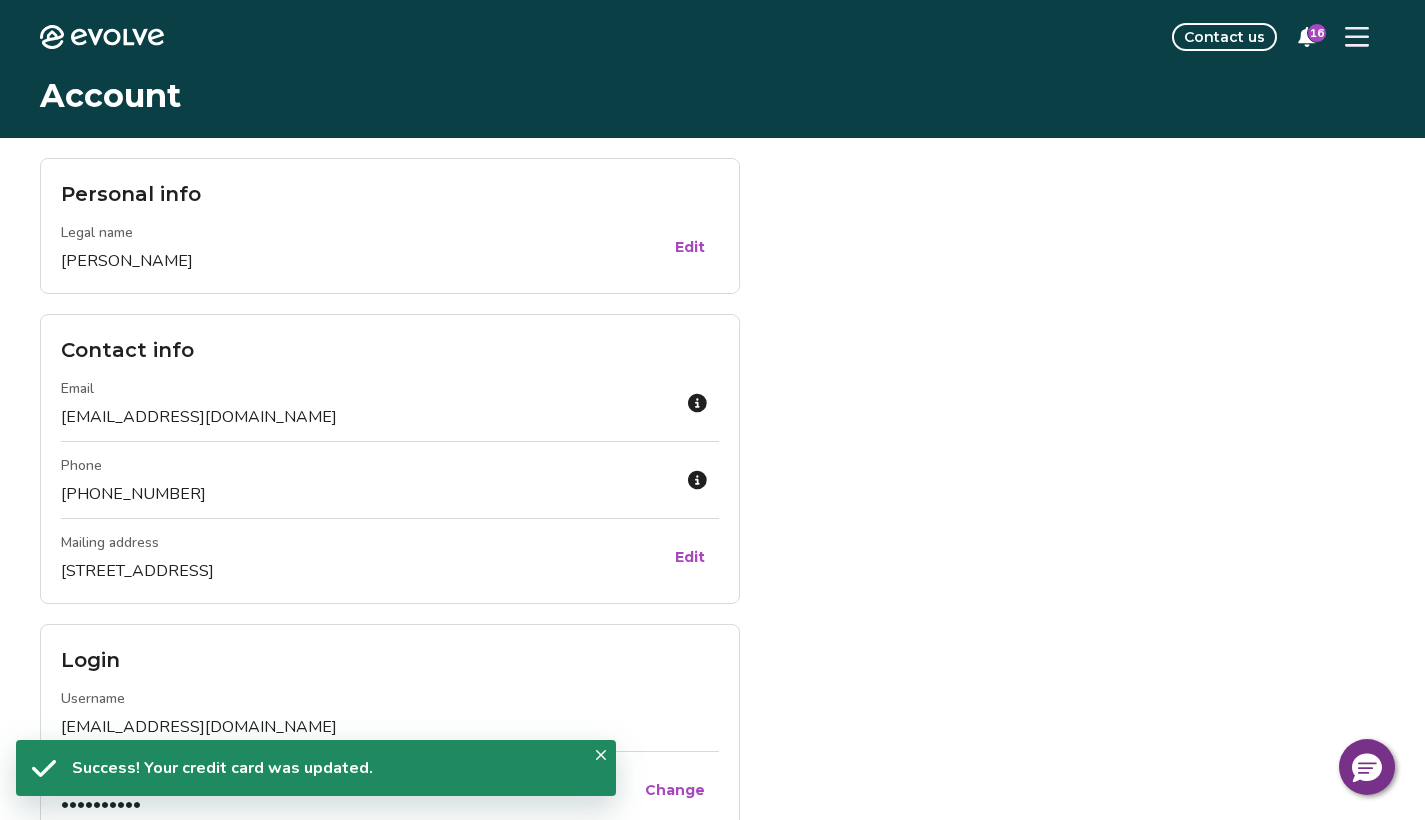 click 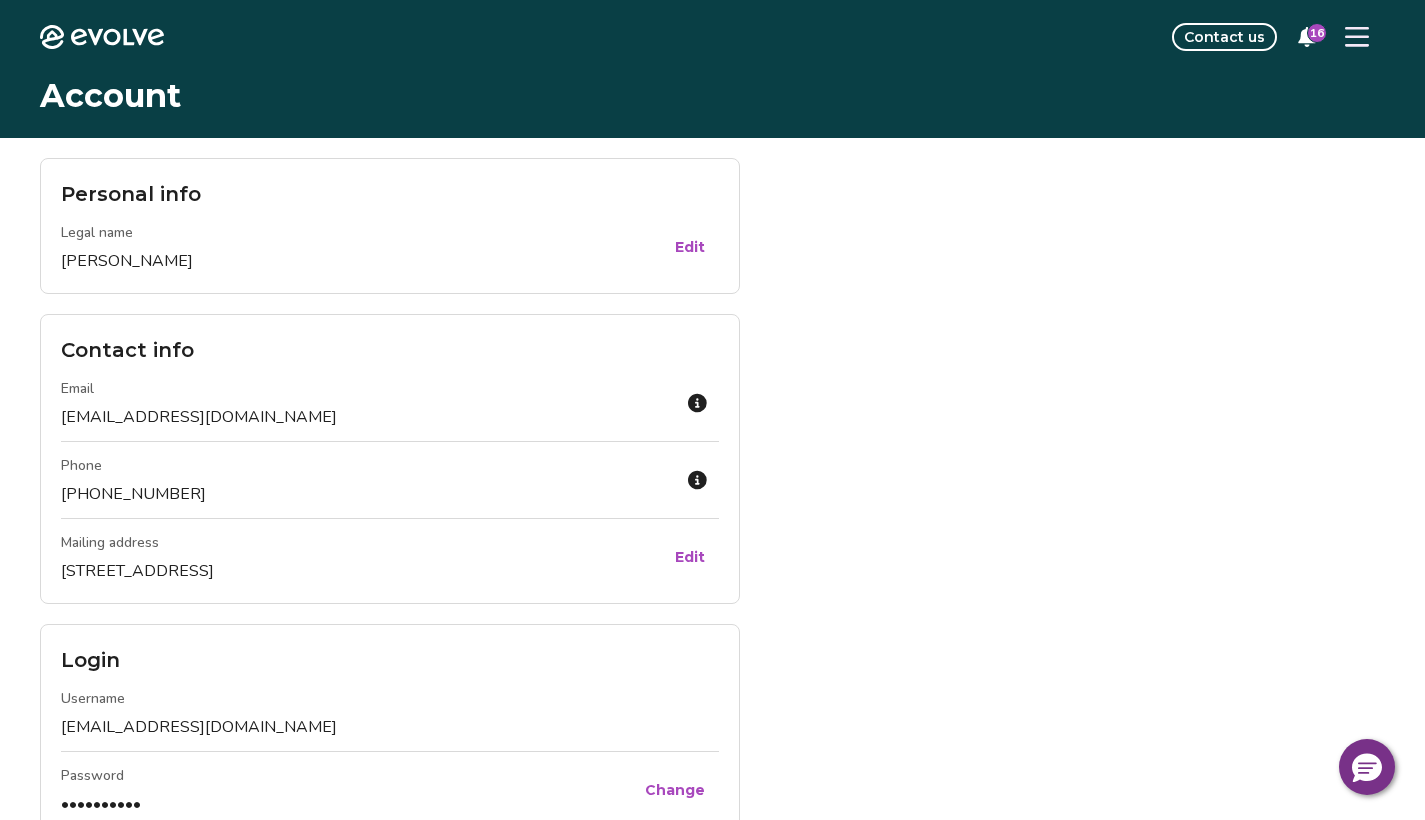 click 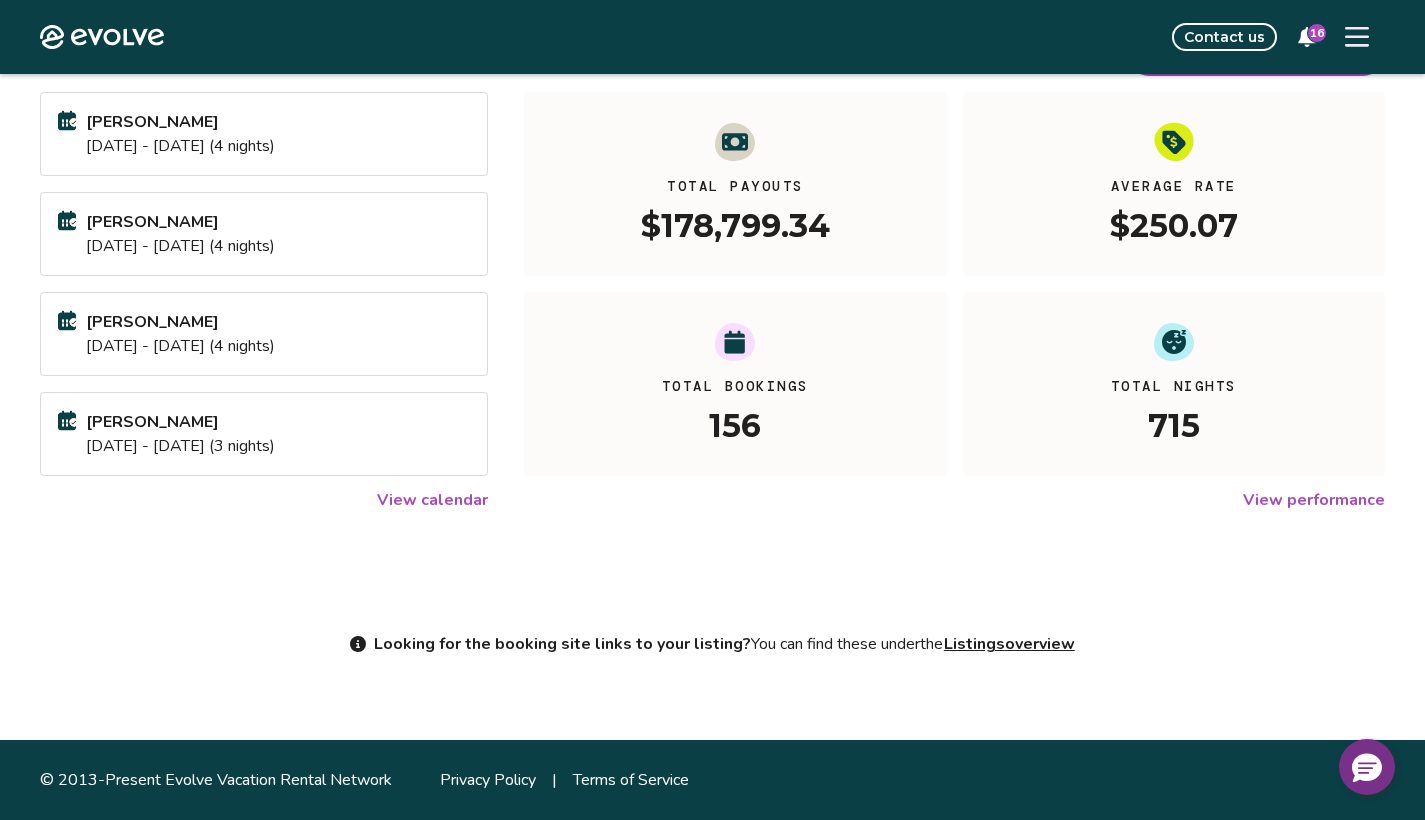 scroll, scrollTop: 0, scrollLeft: 0, axis: both 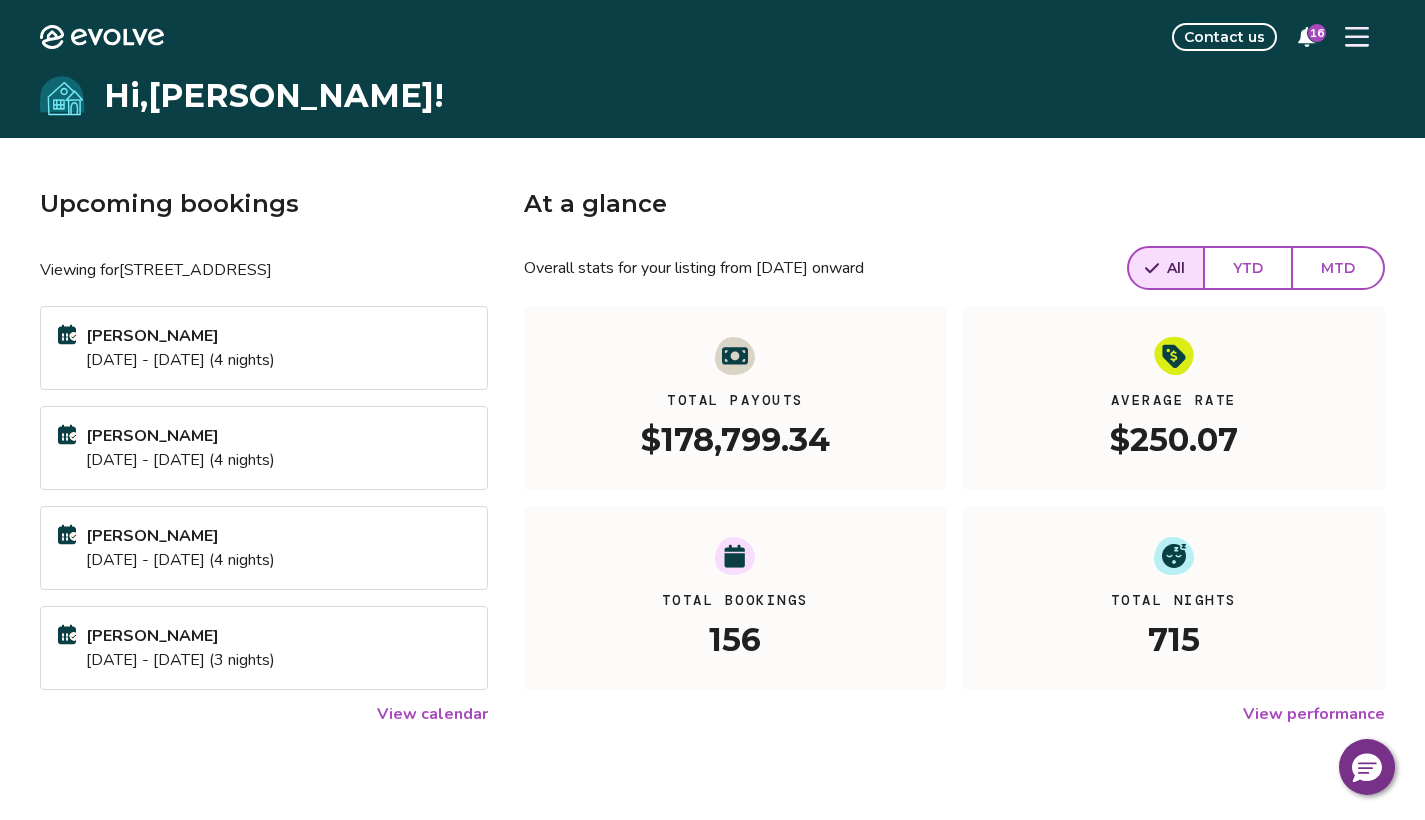 click 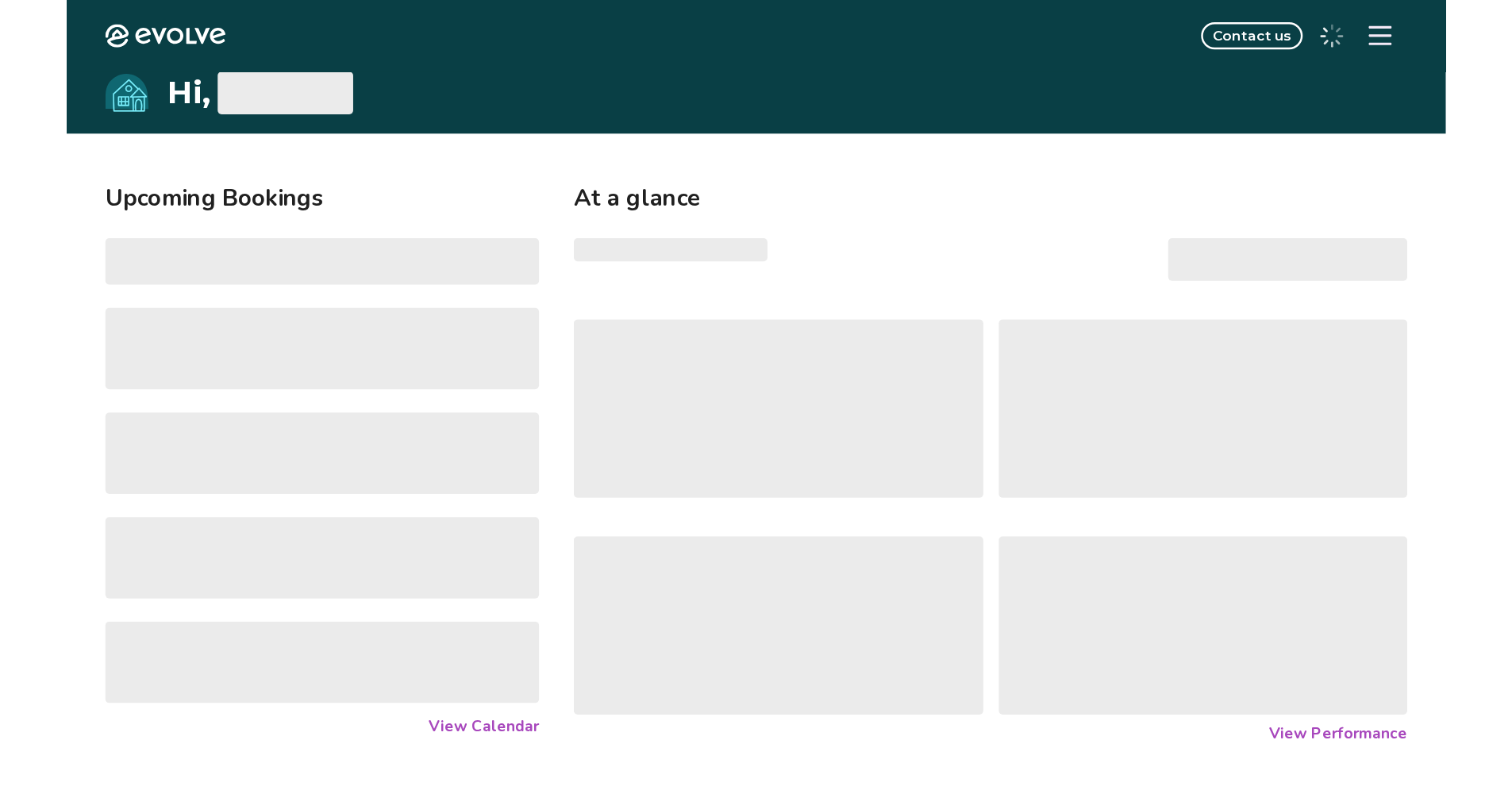 scroll, scrollTop: 0, scrollLeft: 0, axis: both 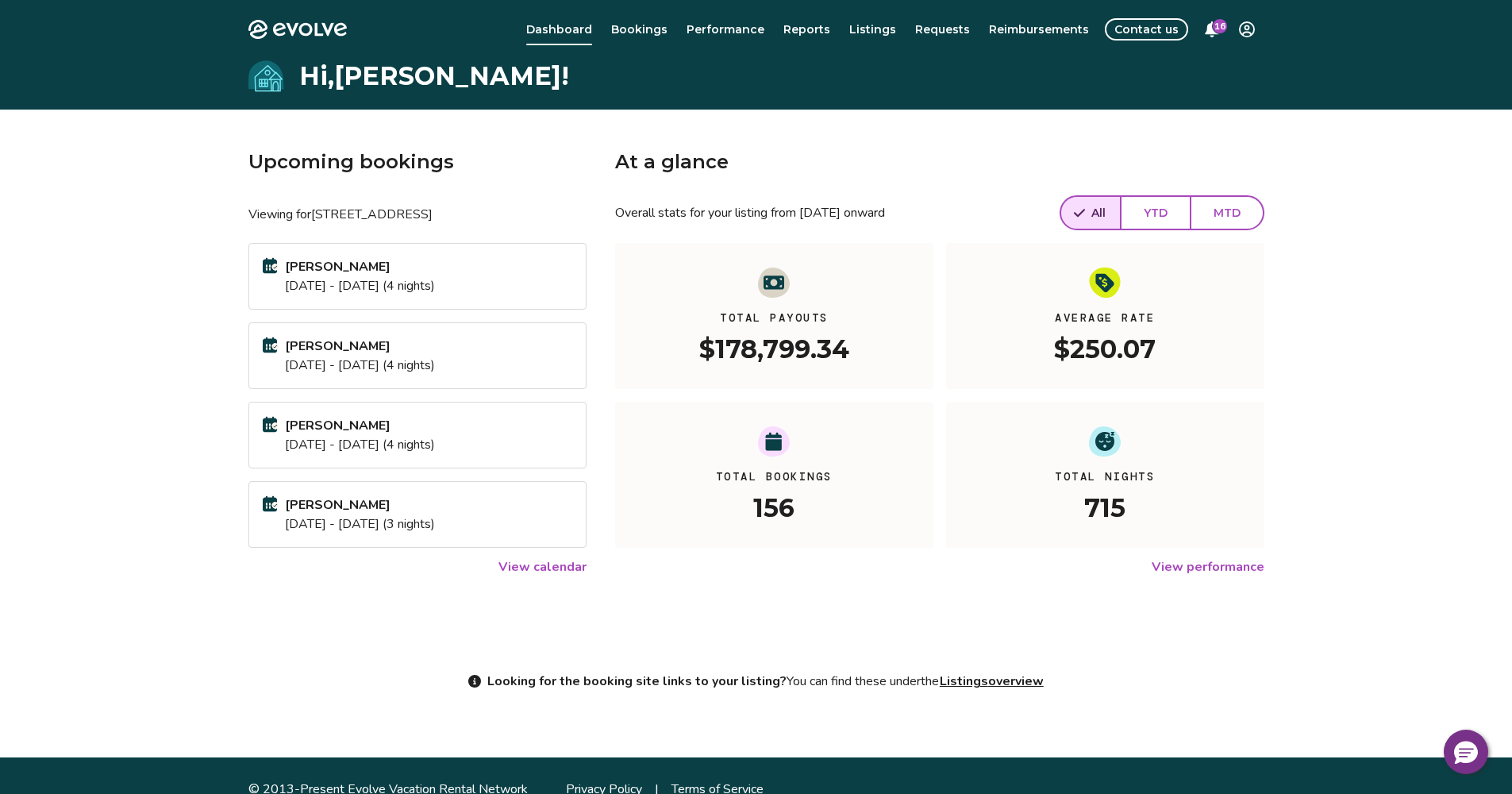 click on "Hi,  Craig ! Upcoming bookings Viewing for  2606 Scenic Gulf Dr, Unit 3108 April Sherburne Jul 10 - 14, 2025 (4 nights) Amanda McGraw Jul 14 - 18, 2025 (4 nights) christine iglesias Jul 18 - 22, 2025 (4 nights) Melissa Mendez Jul 23 - 26, 2025 (3 nights) View calendar At a glance Overall stats for your listing from May 1, 2020 onward All YTD MTD Total Payouts $178,799.34 Average Rate $250.07 Total Bookings 156 Total Nights 715 View performance Looking for the booking site links to your listing?  You can find these under  the  Listings  overview" at bounding box center [756, 408] 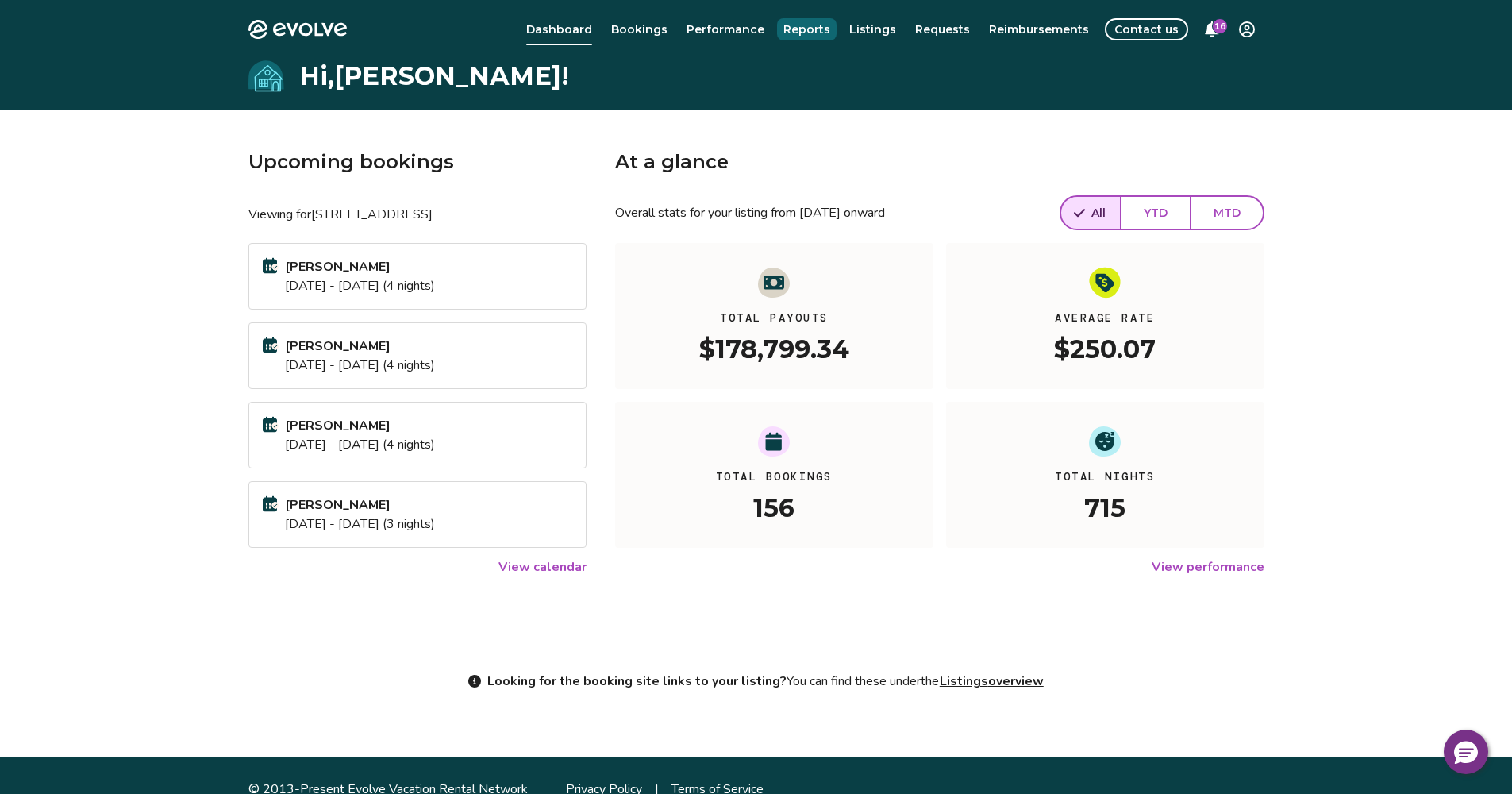 click on "Reports" at bounding box center [806, 29] 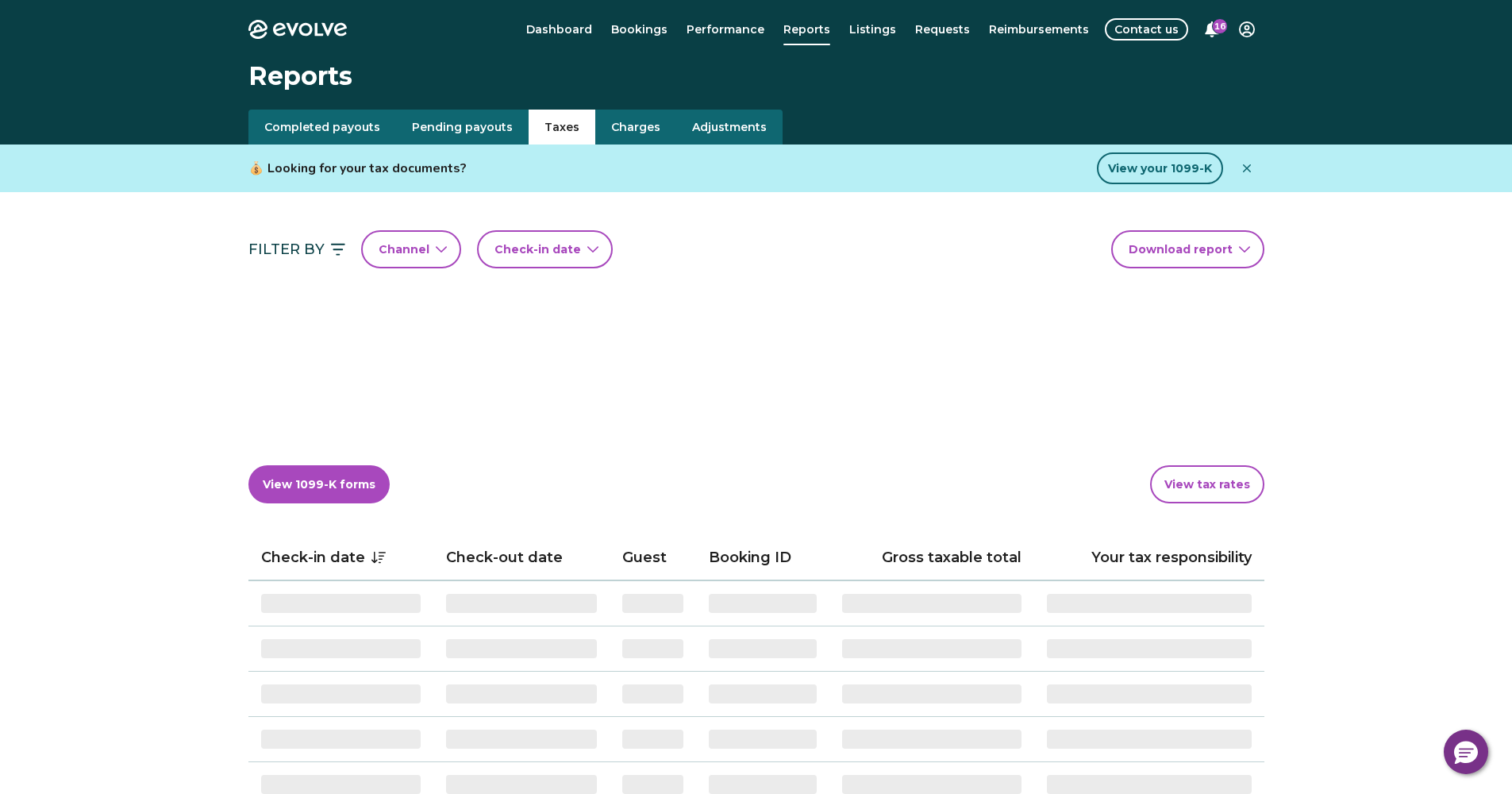 click on "Taxes" at bounding box center [562, 127] 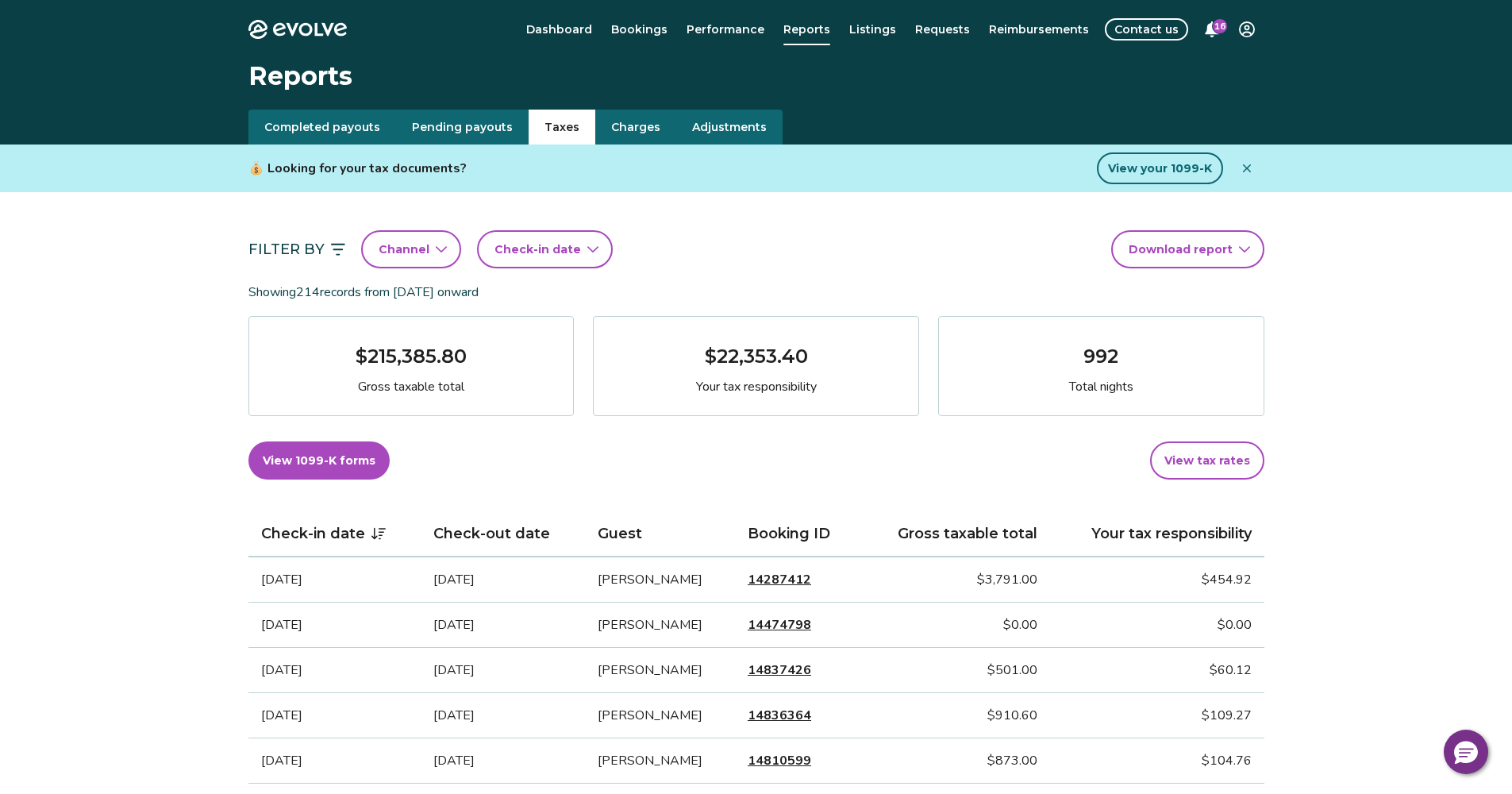 click on "View 1099-K forms View tax rates" at bounding box center (756, 461) 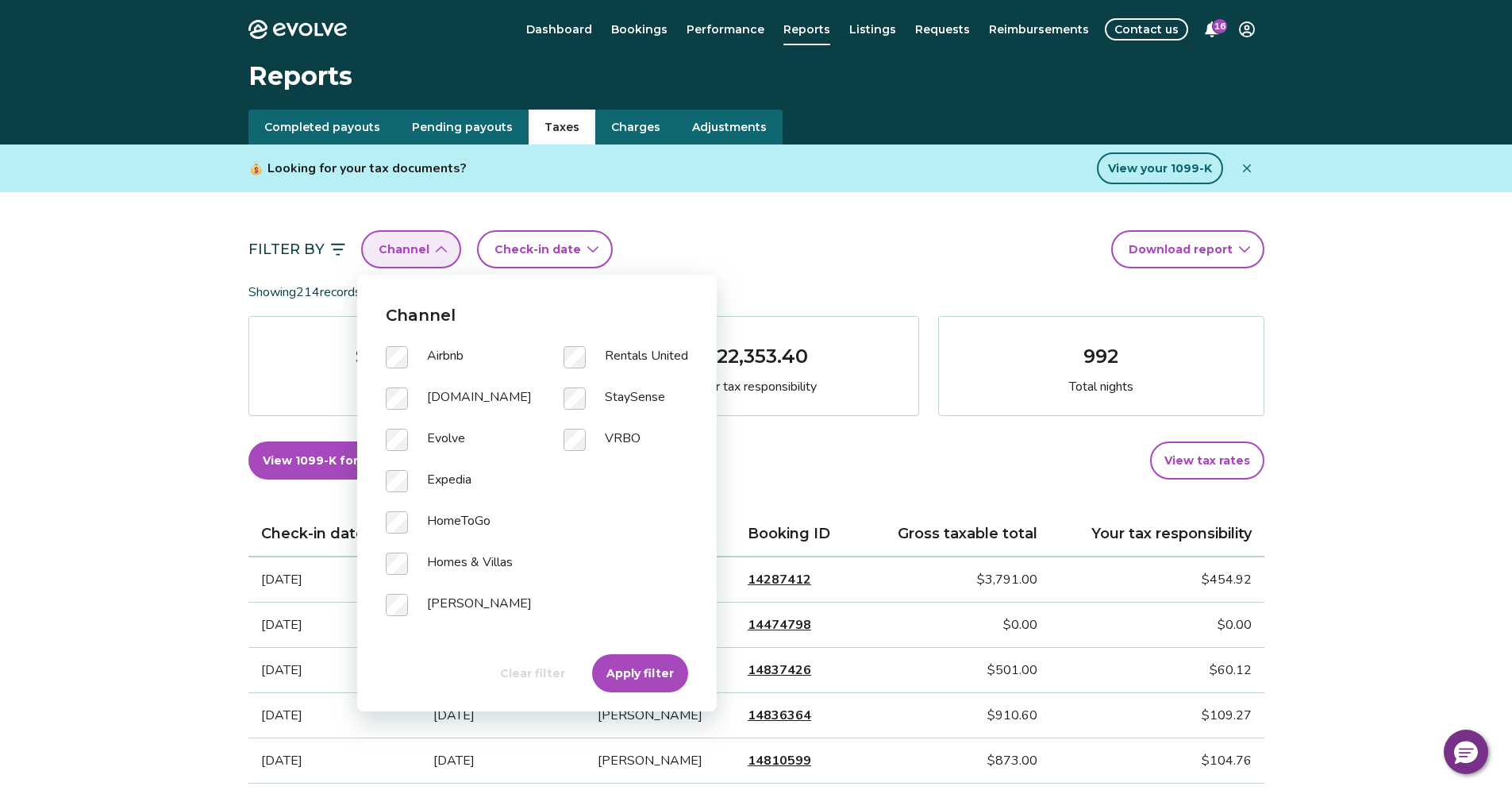 click on "Filter By  Channel Check-in date Download   report Showing  214  records    from May 1st, 2020 onward $215,385.80 Gross taxable total $22,353.40 Your tax responsibility 992 Total nights View 1099-K forms View tax rates Check-in date Check-out date Guest Booking ID Gross taxable total Your tax responsibility Feb 1, 2026 Mar 1, 2026 bill Bergstrom 14287412 $3,791.00 $454.92 Oct 18, 2025 Oct 24, 2025 Wyer Kandis 14474798 $0.00 $0.00 Oct 9, 2025 Oct 11, 2025 Deborah Williams 14837426 $501.00 $60.12 Oct 4, 2025 Oct 8, 2025 Catherine Gulley 14836364 $910.60 $109.27 Sep 20, 2025 Sep 26, 2025 Sue Kirkpatrick 14810599 $873.00 $104.76 Sep 13, 2025 Sep 20, 2025 Michele Henderson 14621703 $1,149.23 $137.90 Sep 8, 2025 Sep 11, 2025 Barbara Zhovtis 14834037 $648.00 $77.76 Sep 7, 2025 Sep 12, 2025 Ashley Lloyd 14561276 $0.00 $0.00 Aug 29, 2025 Sep 1, 2025 Kayla Flowers 14838268 $679.00 $81.48 Aug 28, 2025 Sep 1, 2025 Sullivan Gwen 14340736 $0.00 $0.00 Aug 24, 2025 Aug 29, 2025 Amy Smith 14721829 $1,011.01 $50.55 14630839 1" at bounding box center (756, 904) 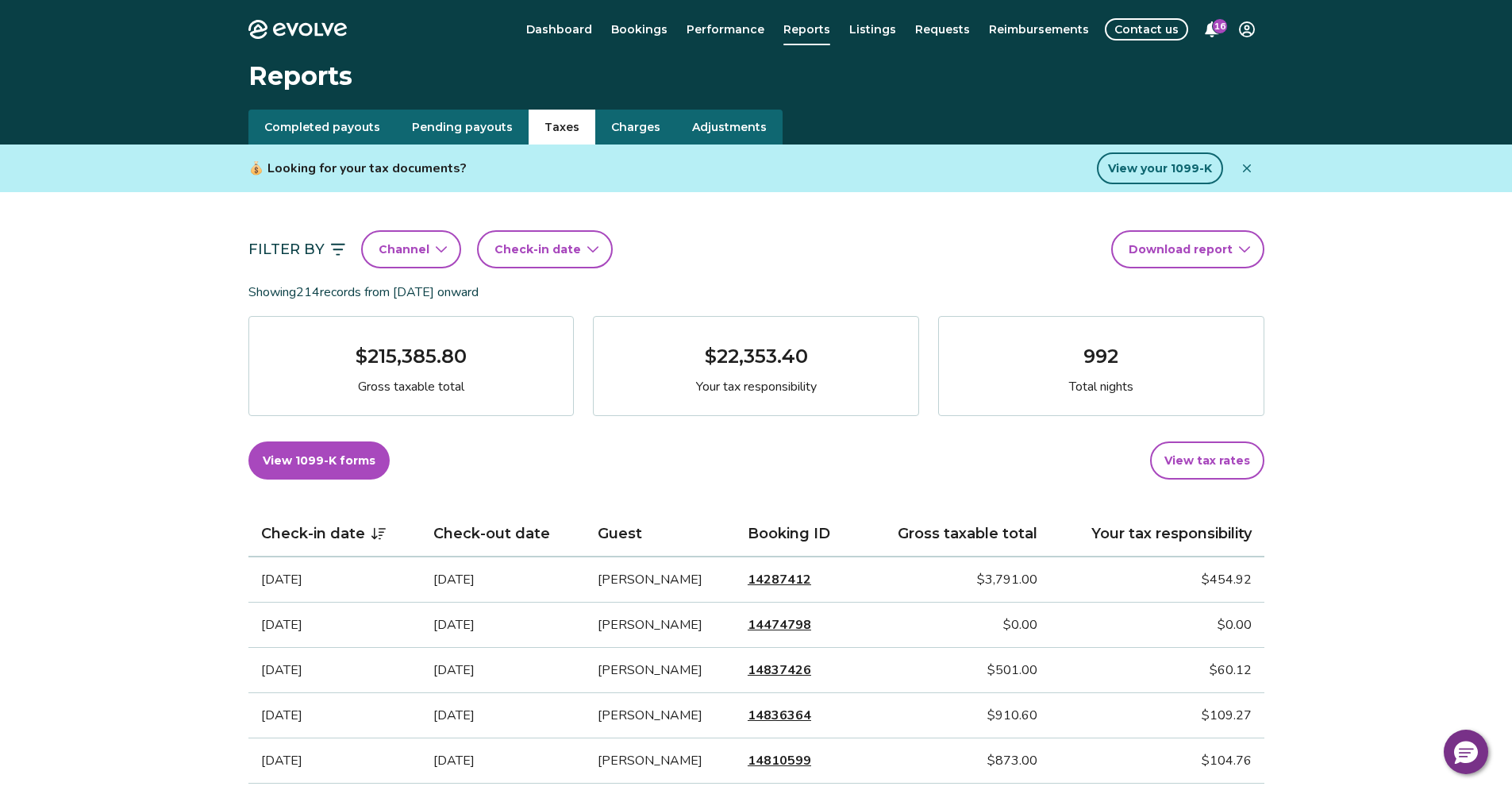 click on "Check-in date" at bounding box center (544, 249) 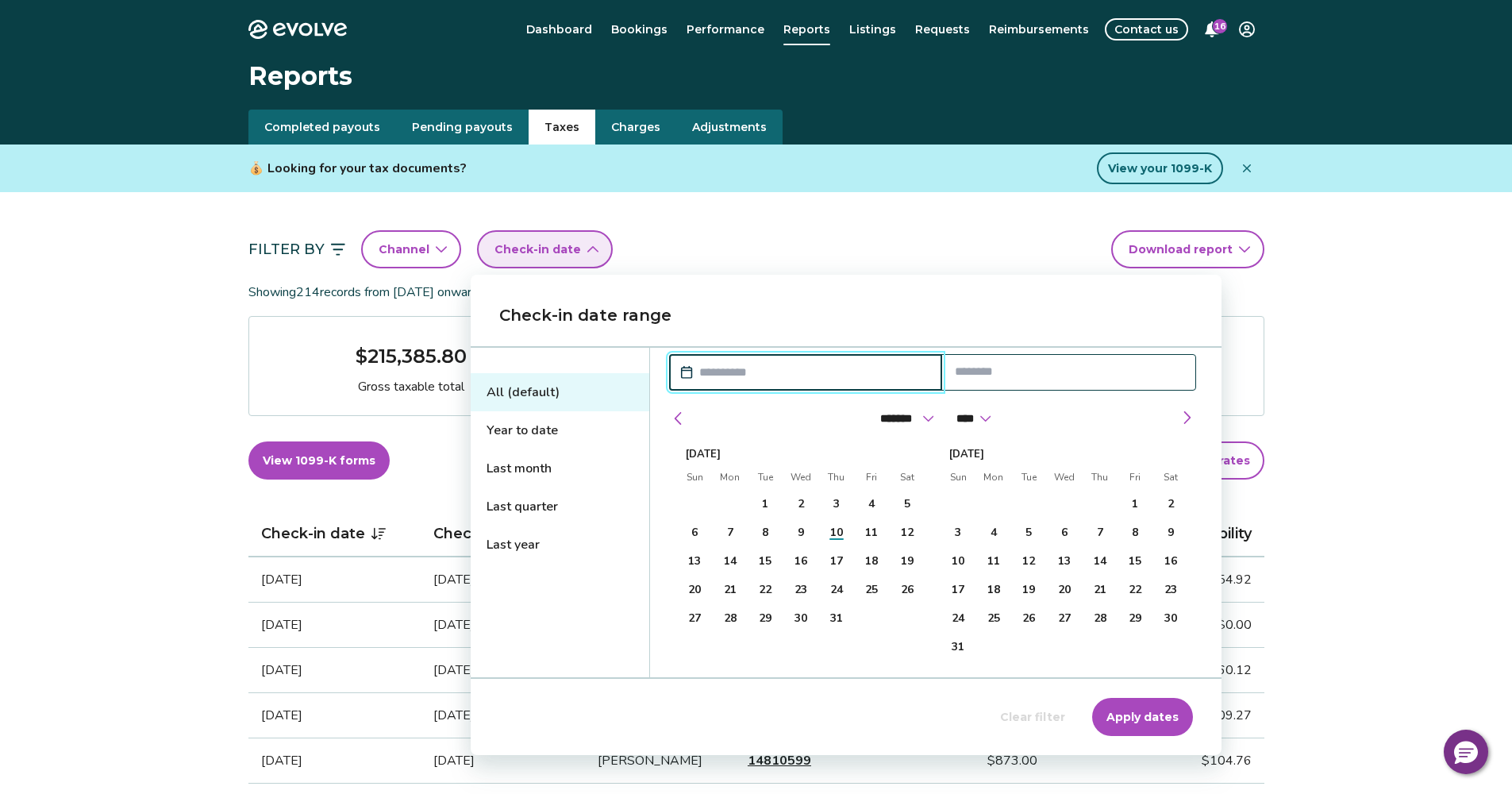 click on "Last month" at bounding box center [560, 468] 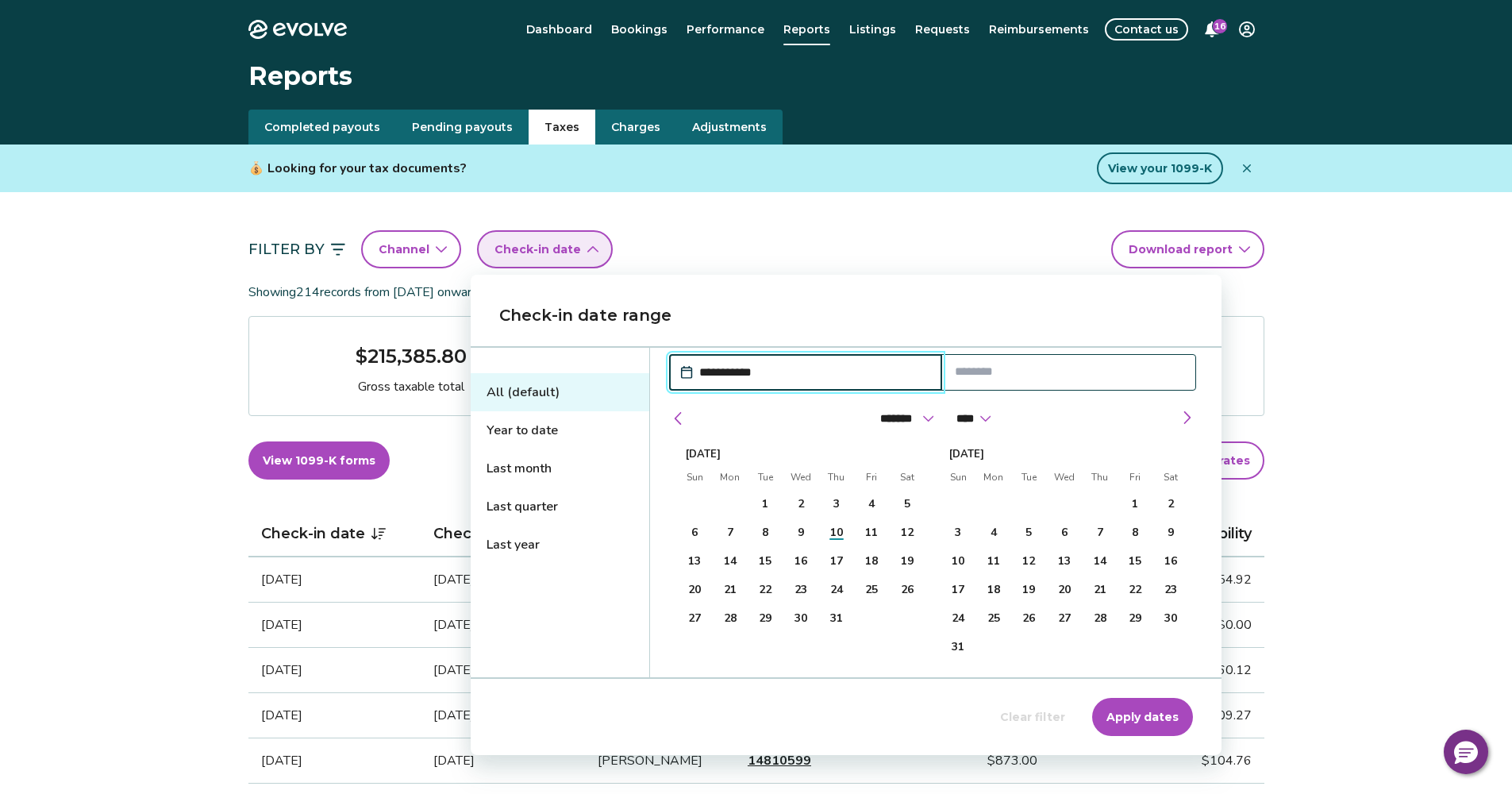 type on "**********" 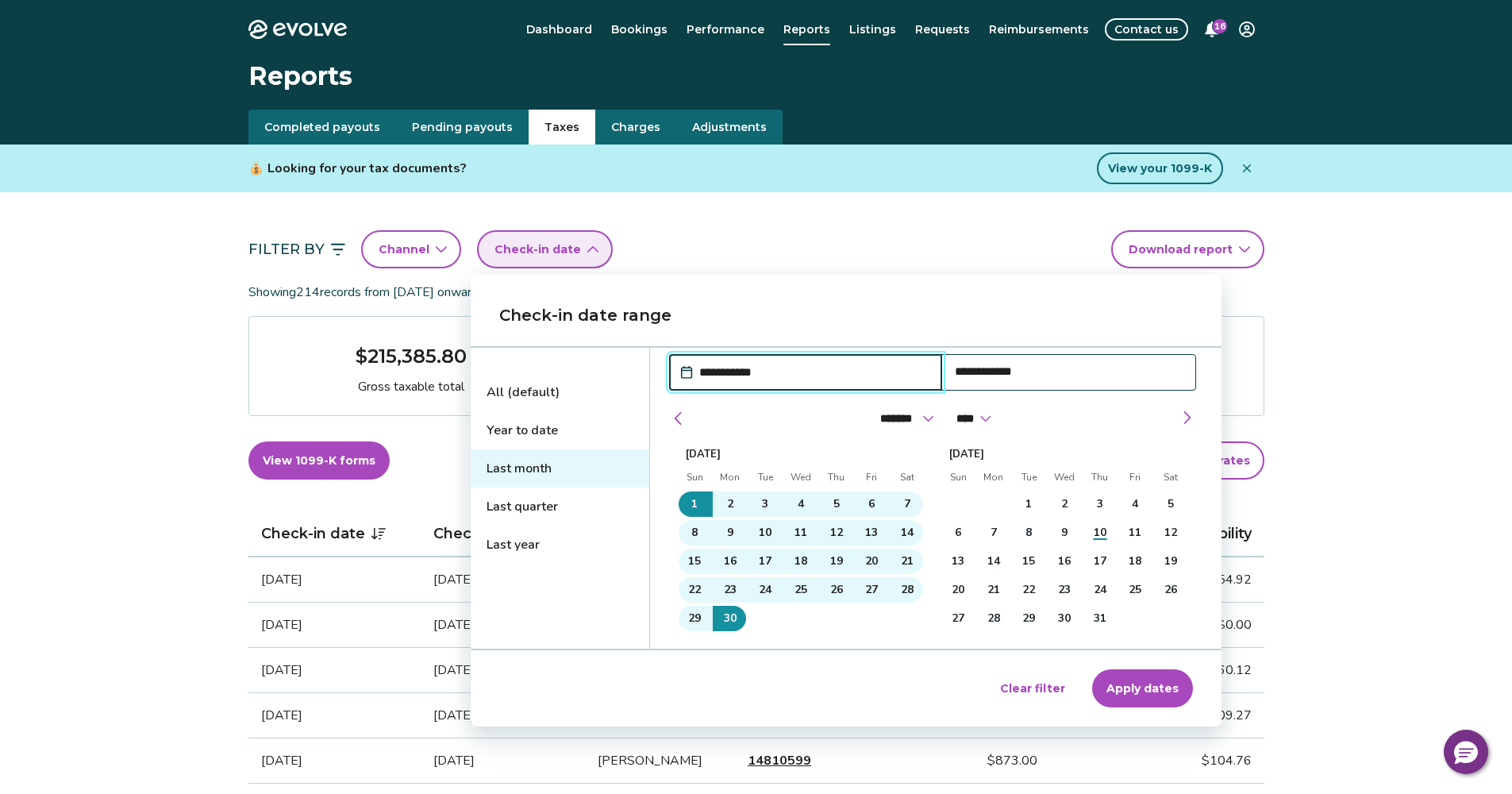click on "Apply dates" at bounding box center (1142, 688) 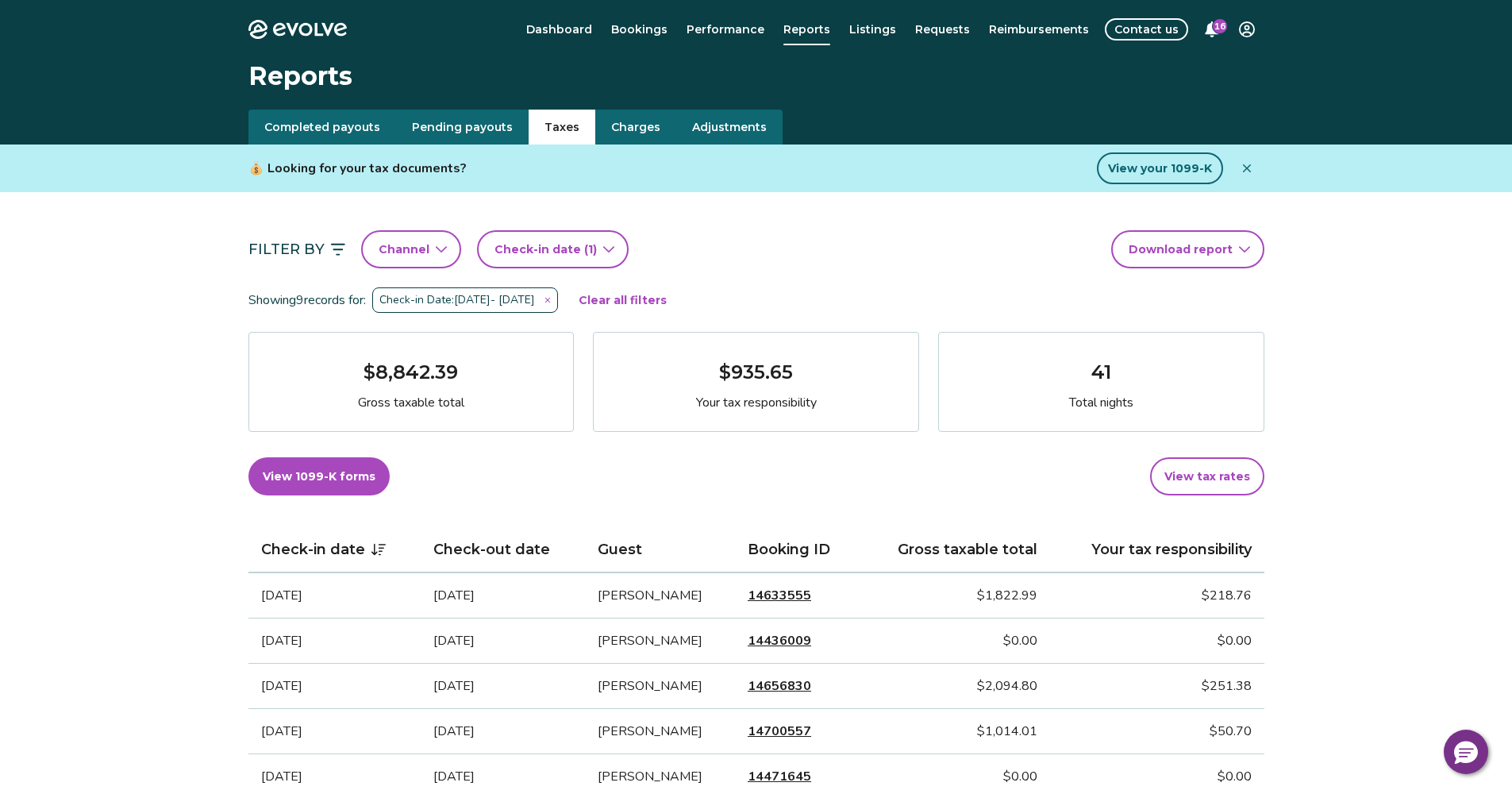 click on "Evolve Dashboard Bookings Performance Reports Listings Requests Reimbursements Contact us 16 Reports Completed payouts Pending payouts Taxes Charges Adjustments 💰 Looking for your tax documents? View your 1099-K Filter By  Channel Check-in date (1) Download   report Showing  9  records   for: Check-in Date:  Jun 1, 2025  -   Jun 30, 2025 Clear all filters $8,842.39 Gross taxable total $935.65 Your tax responsibility 41 Total nights View 1099-K forms View tax rates Check-in date Check-out date Guest Booking ID Gross taxable total Your tax responsibility Jun 28, 2025 Jul 4, 2025 Nikkie Ellis 14633555 $1,822.99 $218.76 Jun 25, 2025 Jun 29, 2025 Cher McMath 14436009 $0.00 $0.00 Jun 22, 2025 Jun 28, 2025 Kylie Scelzi 14656830 $2,094.80 $251.38 Jun 19, 2025 Jun 22, 2025 Rachel Chapman 14700557 $1,014.01 $50.70 Jun 18, 2025 Jun 22, 2025 Karla Polk 14471645 $0.00 $0.00 Jun 14, 2025 Jun 21, 2025 Cyndi Gorman 14190870 $0.00 $0.00 Jun 9, 2025 Jun 14, 2025 Brandy Sexton 14204623 $1,812.60 $217.51 Jun 5, 2025 $158.40" at bounding box center [756, 814] 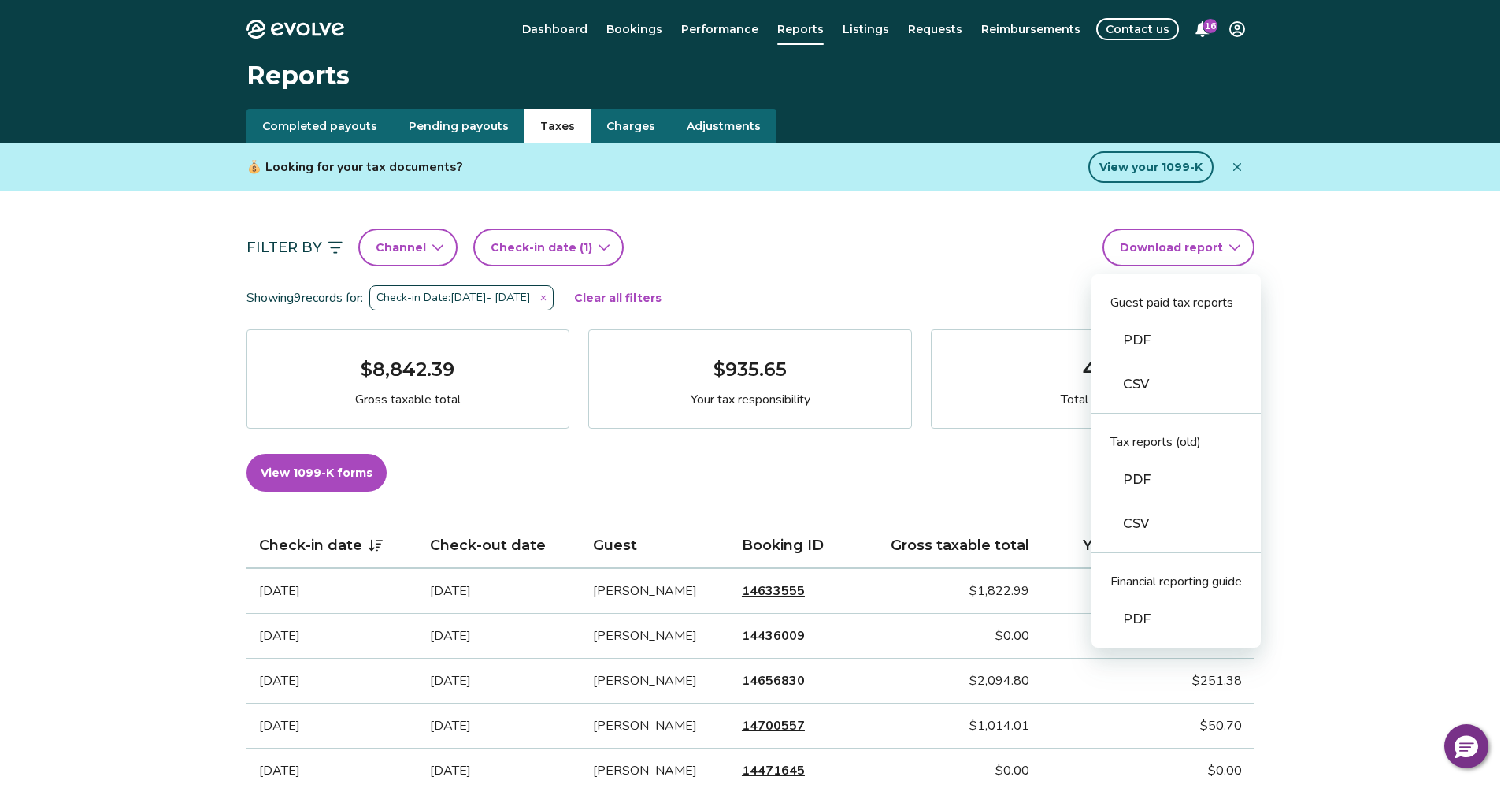 click on "CSV" at bounding box center [1176, 385] 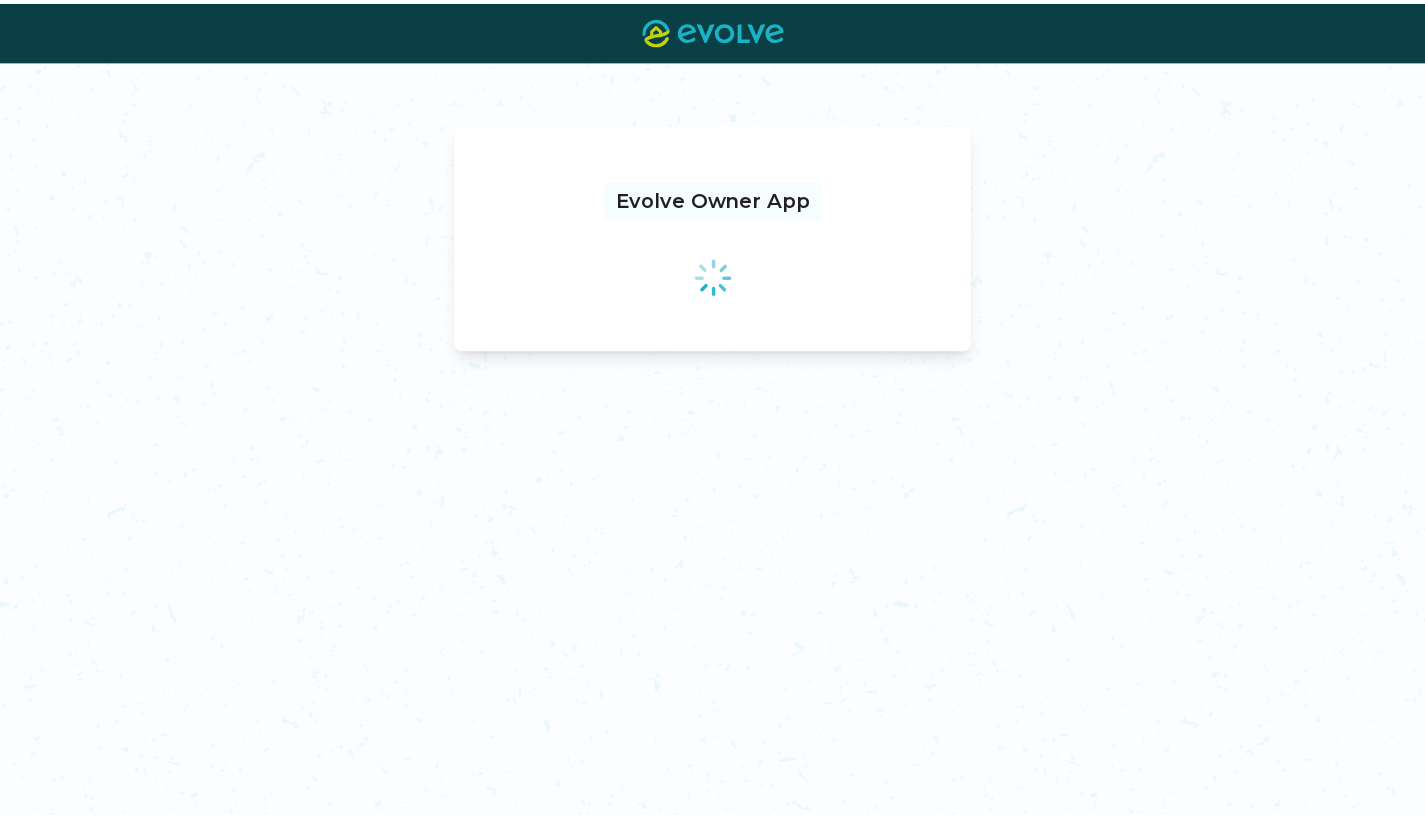 scroll, scrollTop: 0, scrollLeft: 0, axis: both 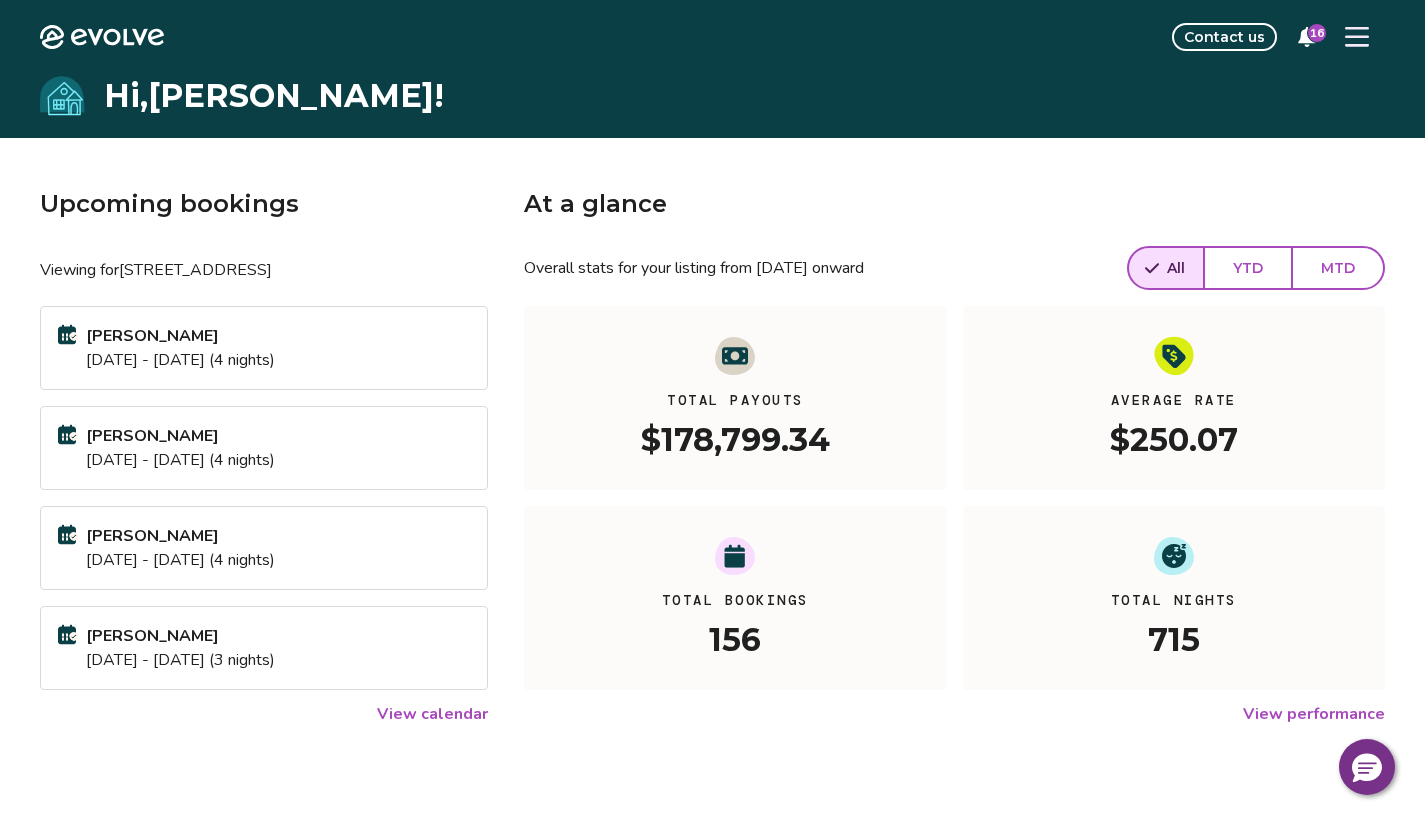 click 